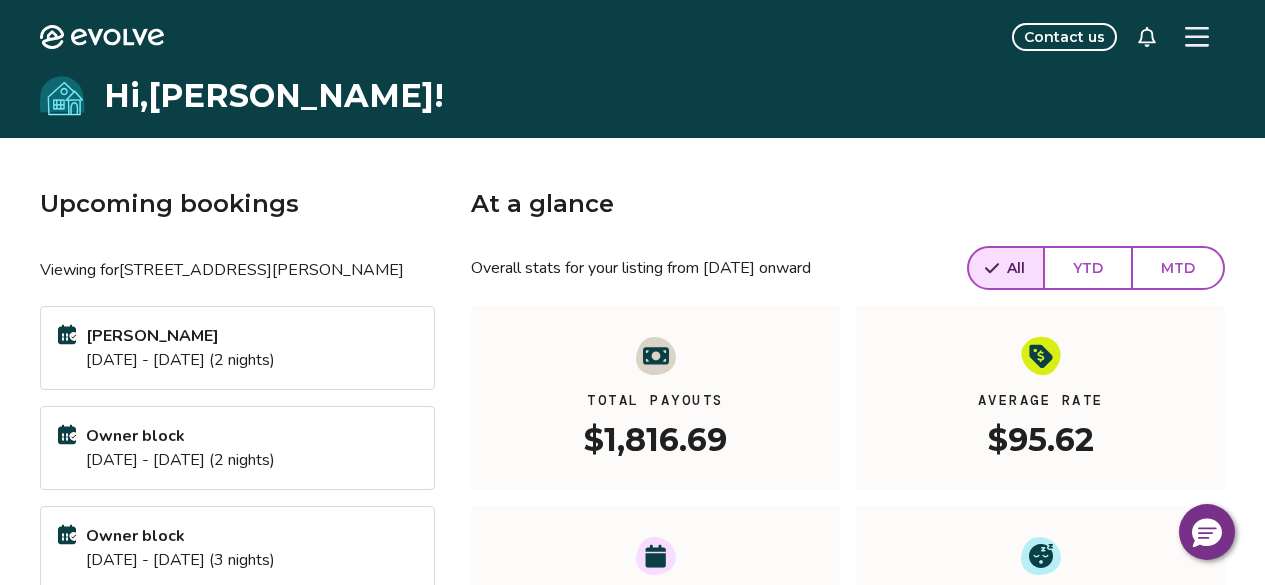 scroll, scrollTop: 0, scrollLeft: 0, axis: both 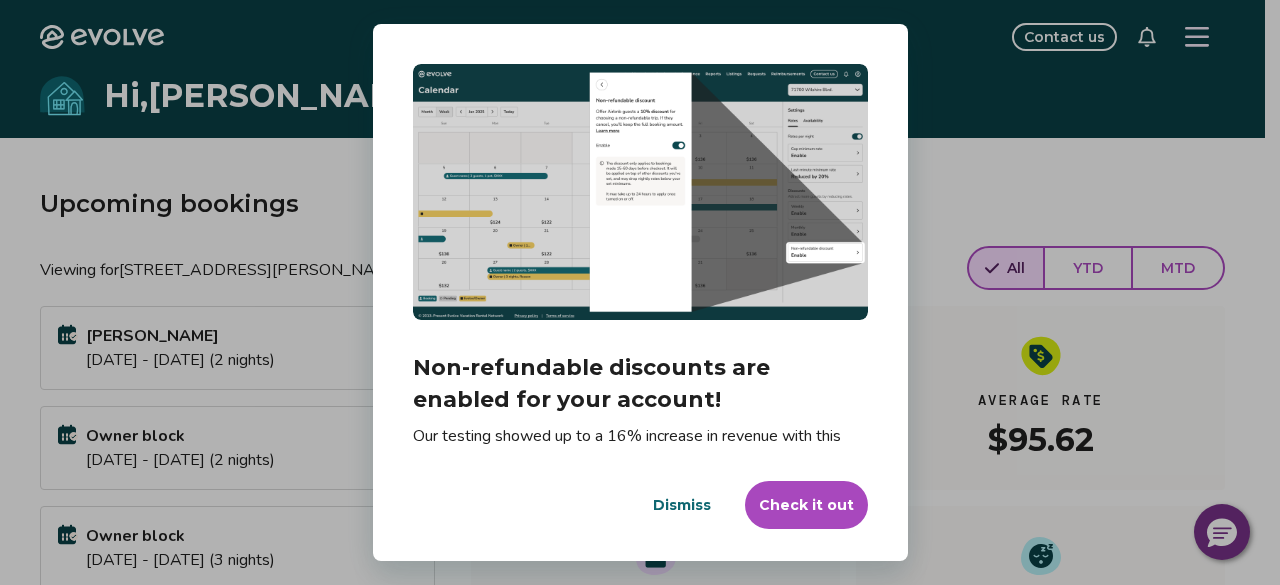 click on "Dialog Non-refundable discounts are enabled for your account! Our testing showed up to a 16% increase in revenue with this feature enabled. If you want to disable, you have until July 16th before this takes effect. Dismiss Check it out" at bounding box center [640, 292] 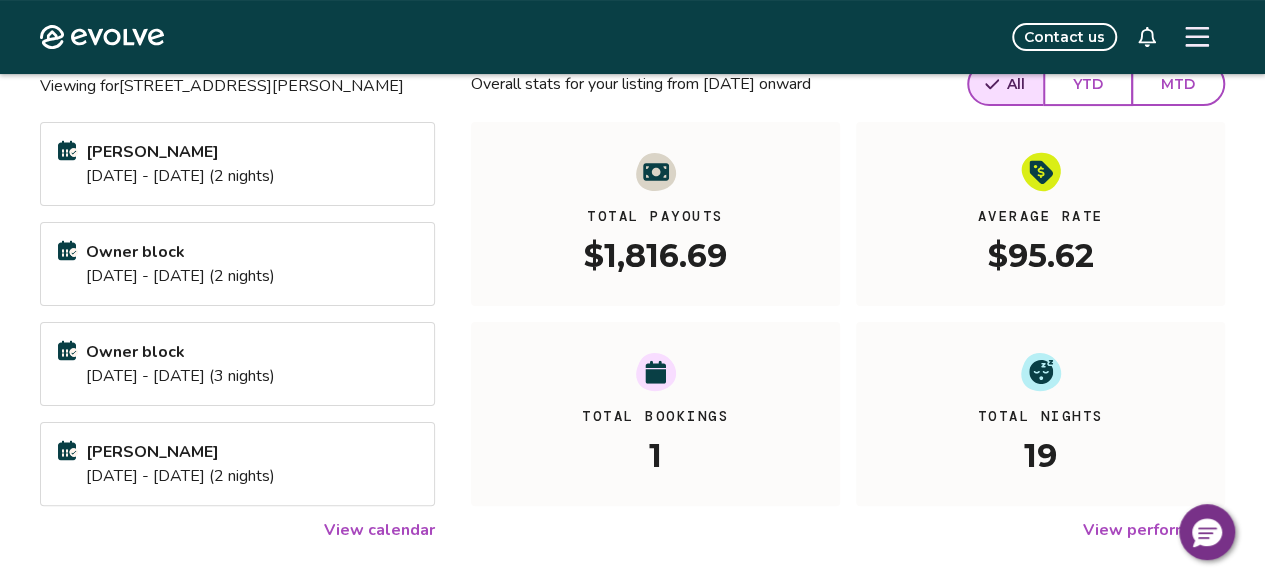 scroll, scrollTop: 190, scrollLeft: 0, axis: vertical 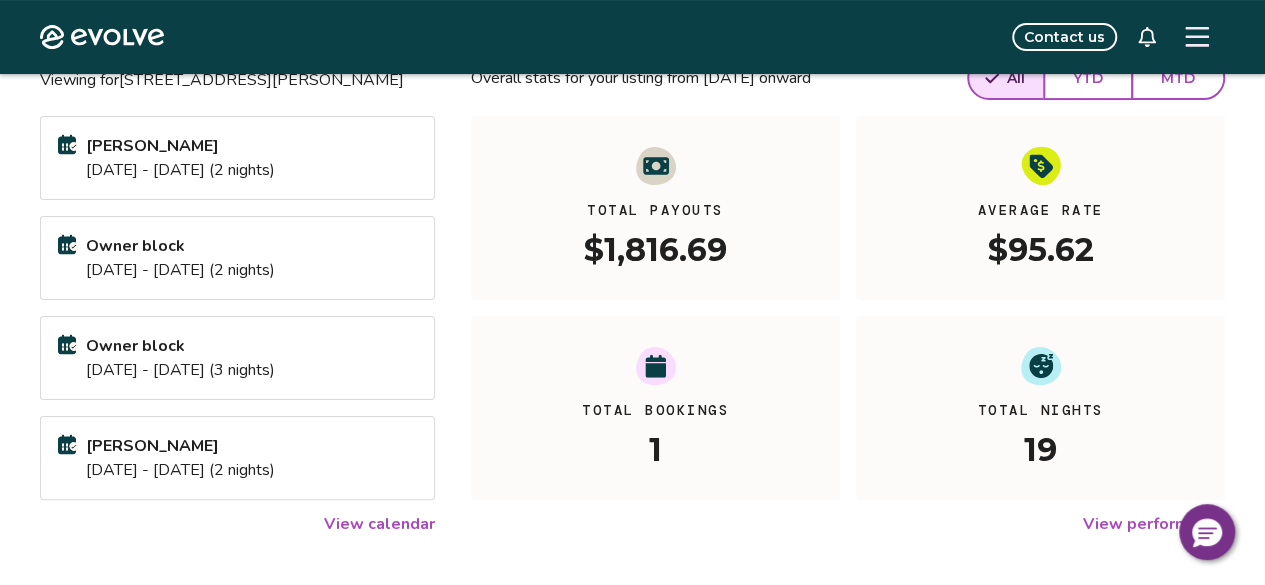 click on "View calendar" at bounding box center (379, 524) 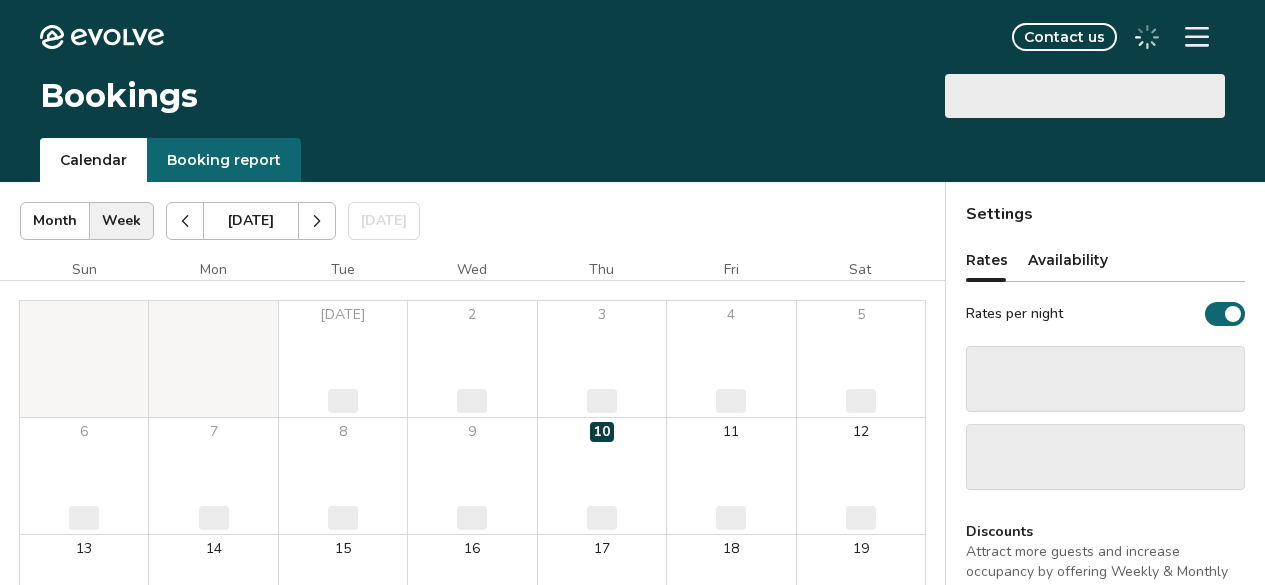 scroll, scrollTop: 0, scrollLeft: 0, axis: both 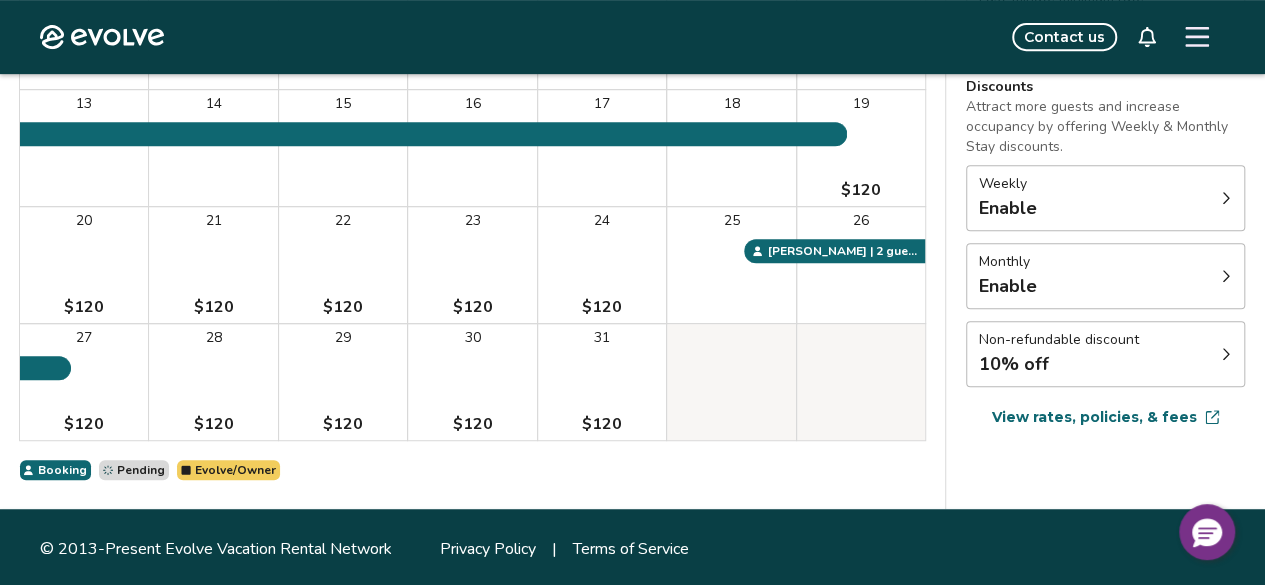 click on "Non-refundable discount 10% off" at bounding box center [1105, 354] 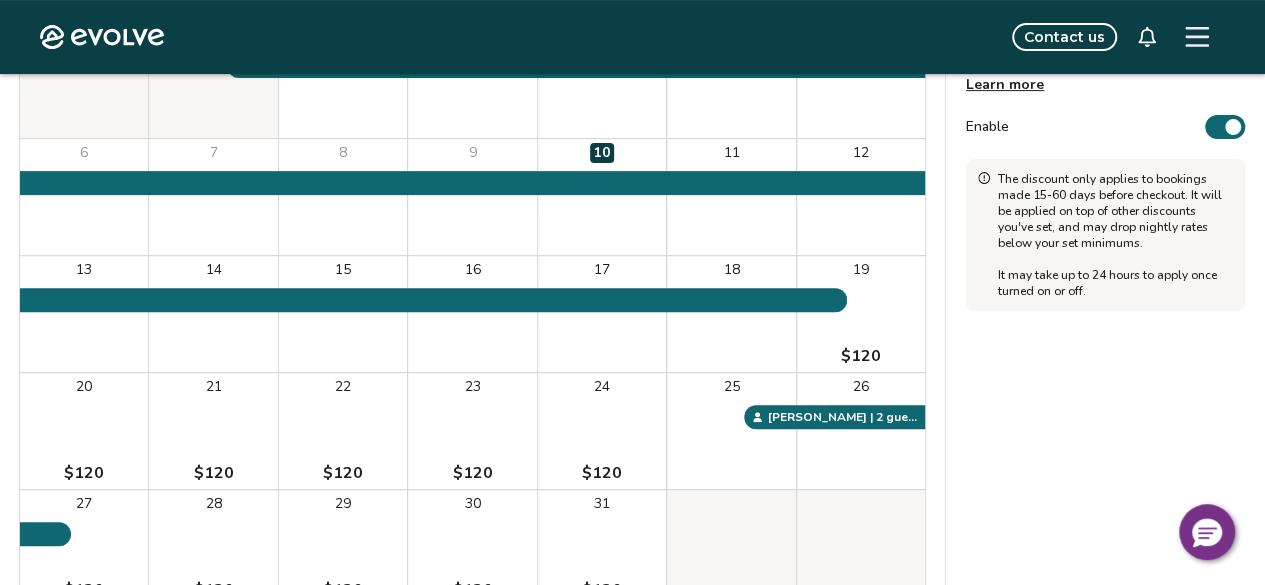 scroll, scrollTop: 276, scrollLeft: 0, axis: vertical 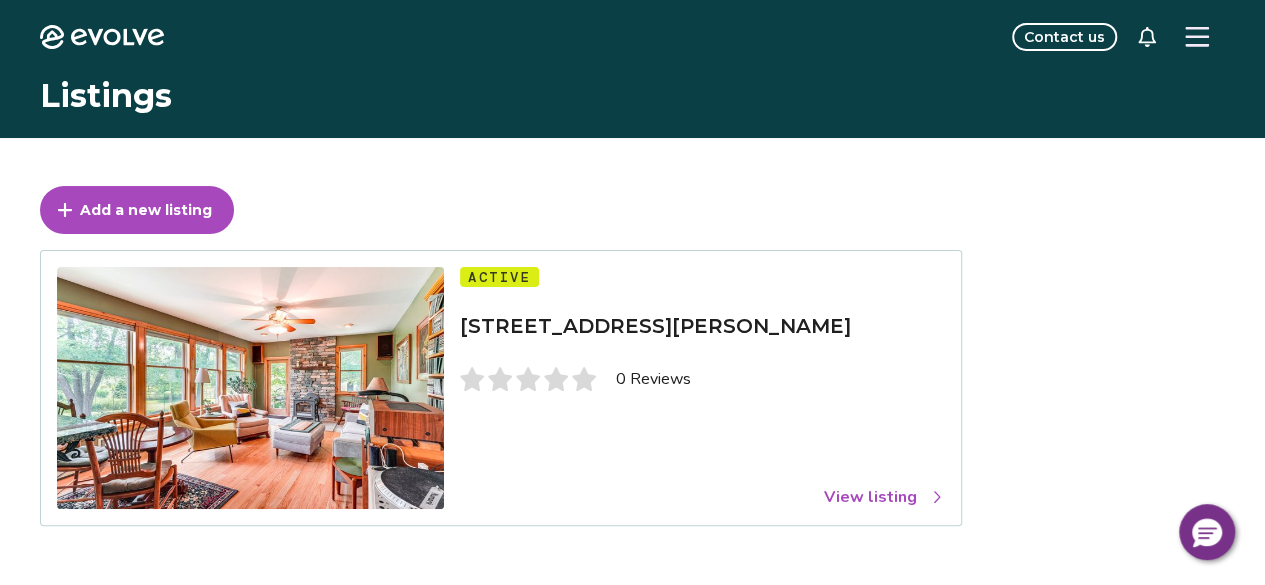 click on "View listing" at bounding box center [884, 497] 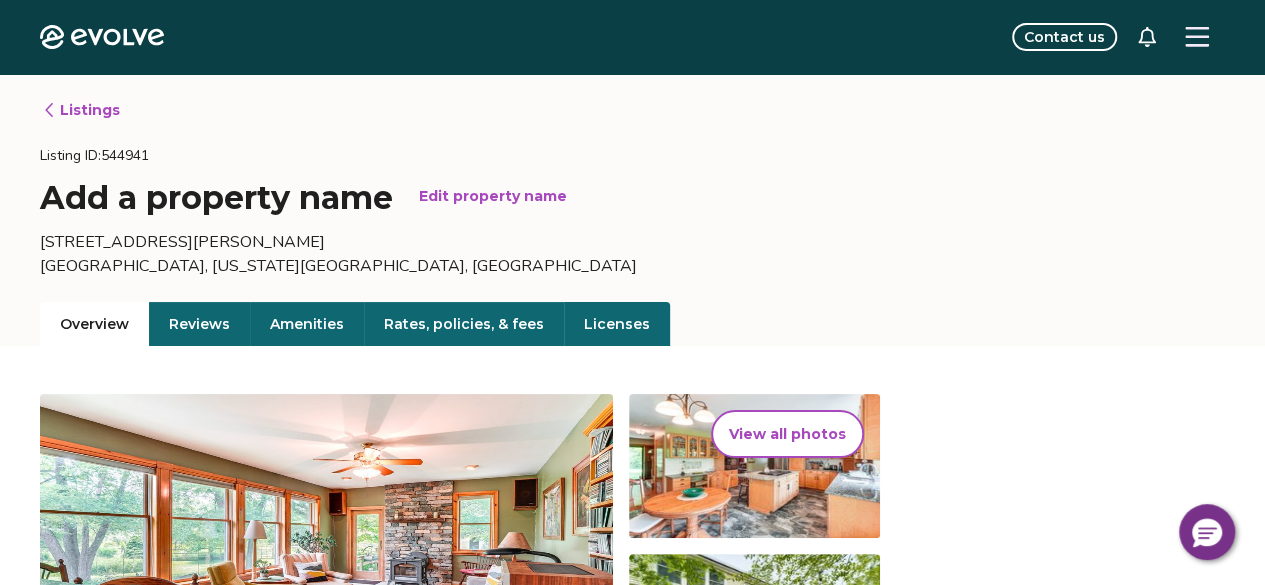 click on "Rates, policies, & fees" at bounding box center [464, 324] 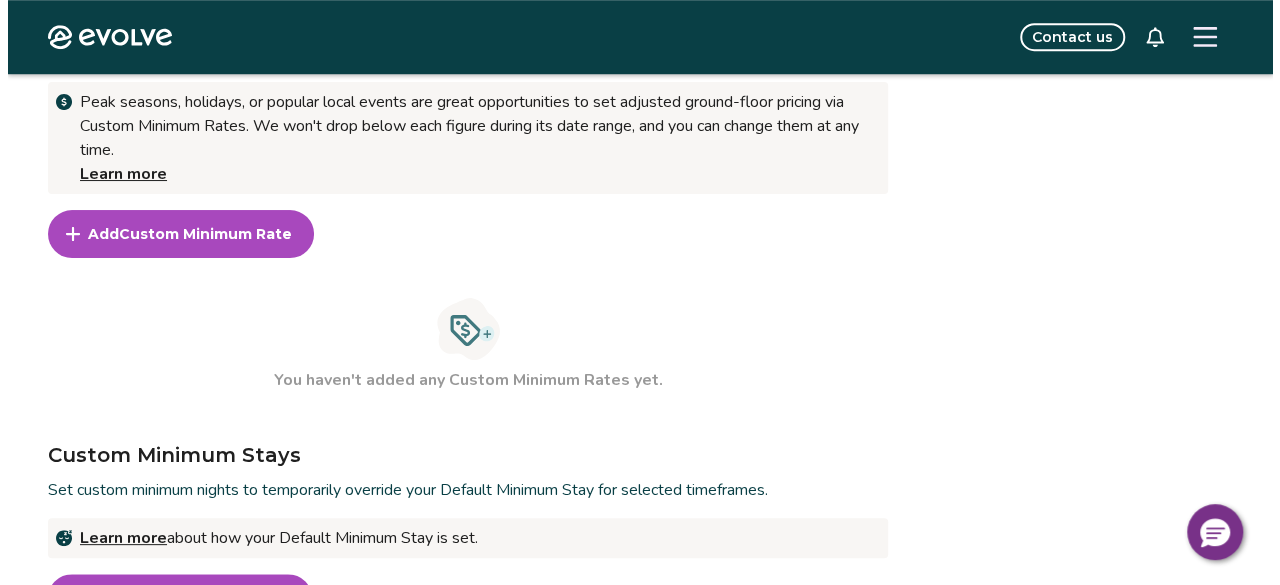 scroll, scrollTop: 714, scrollLeft: 0, axis: vertical 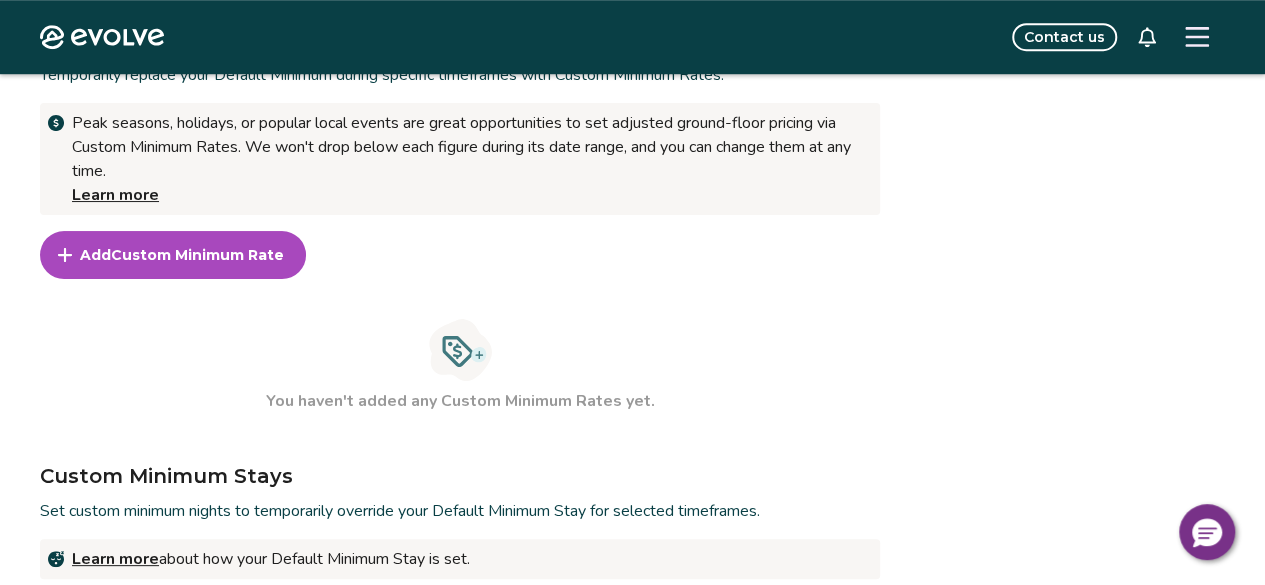 click on "Custom Minimum Rate" at bounding box center [197, 255] 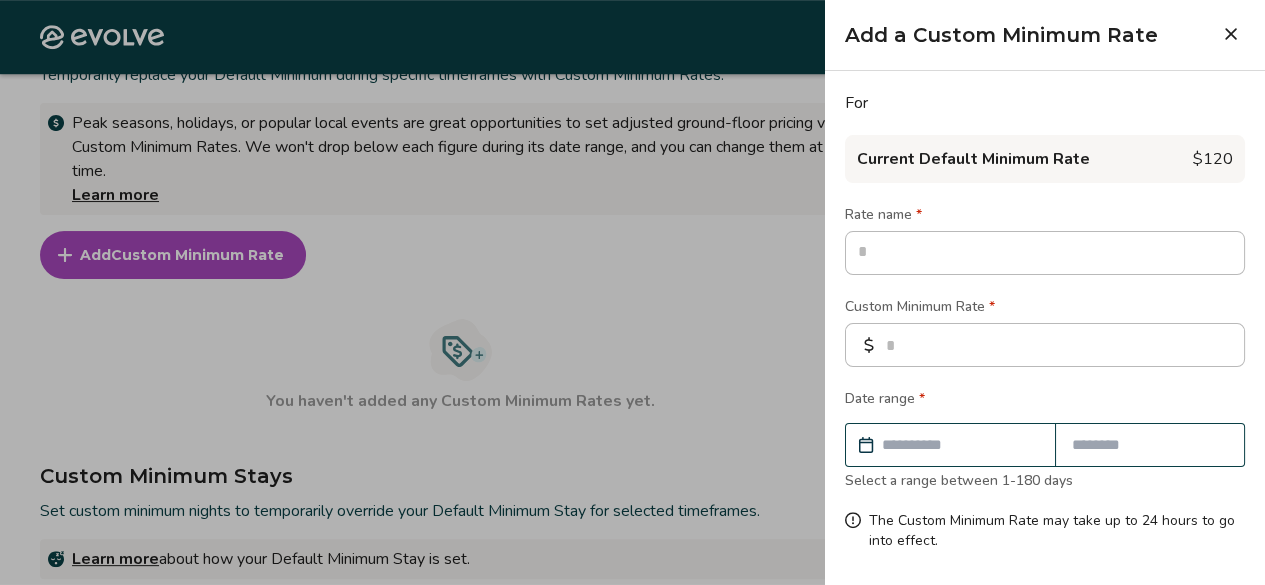 type on "*" 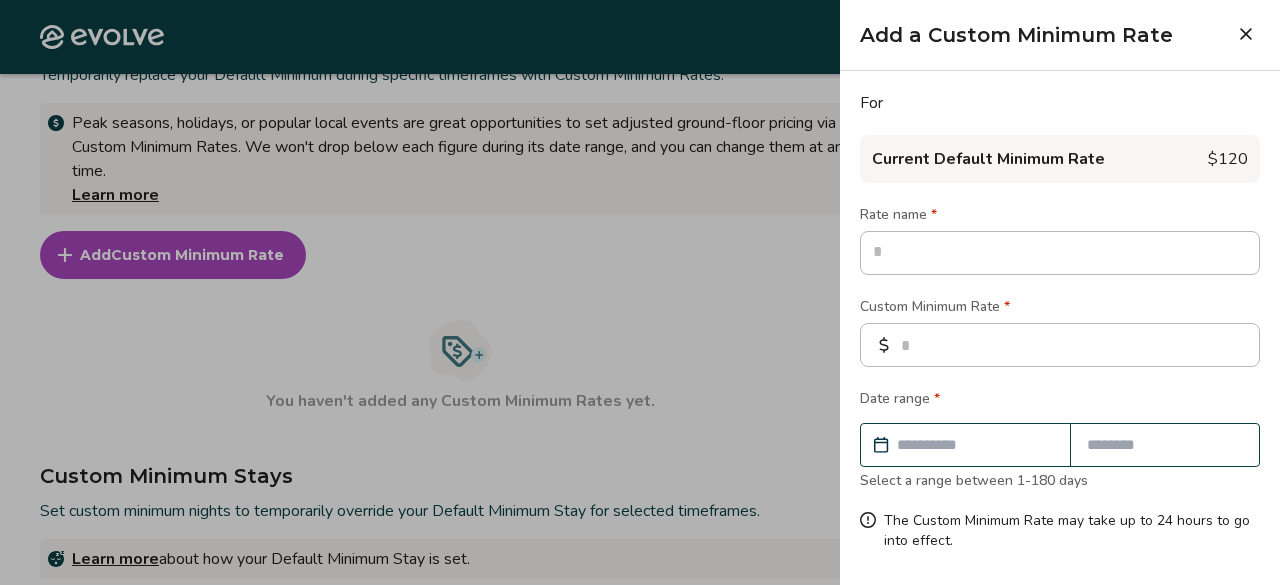 type on "*" 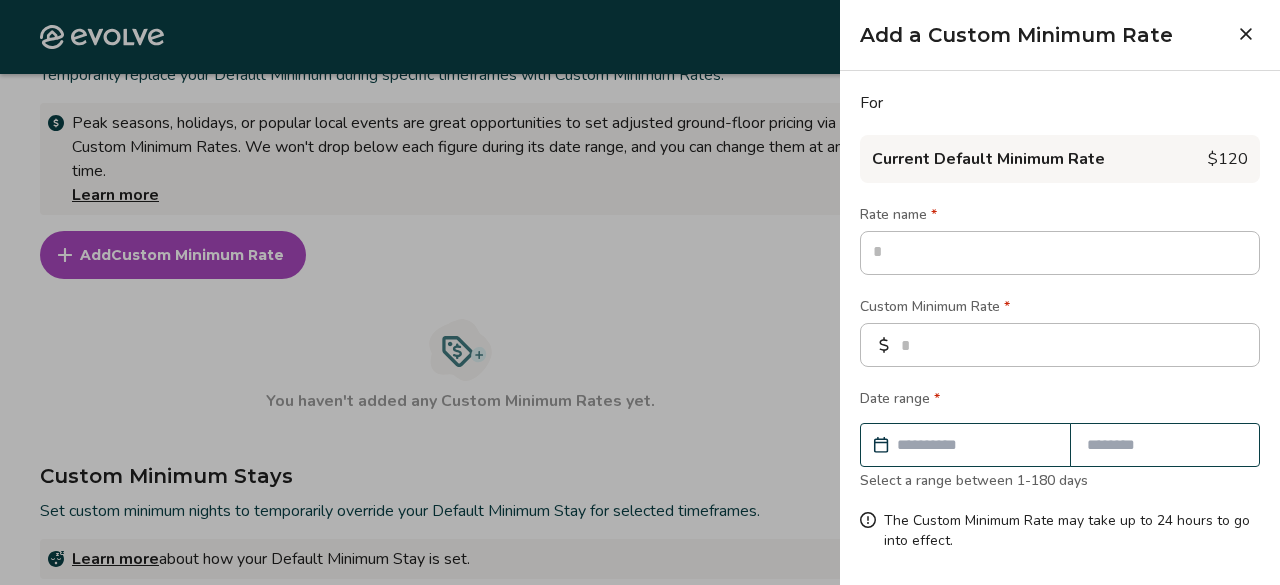 type on "*" 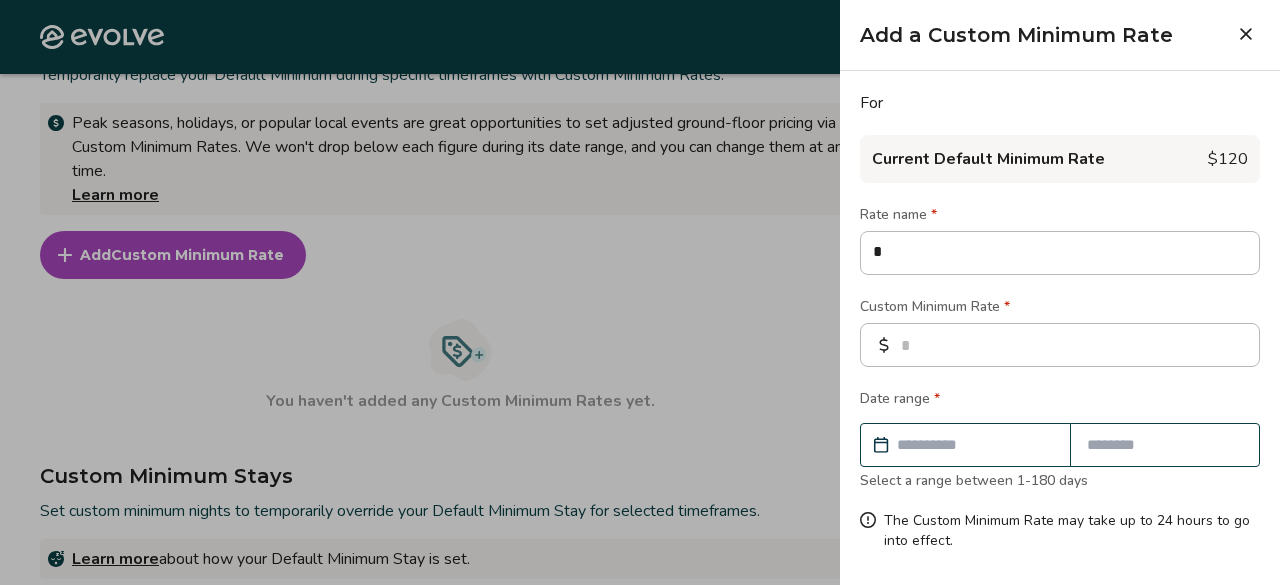 type on "**" 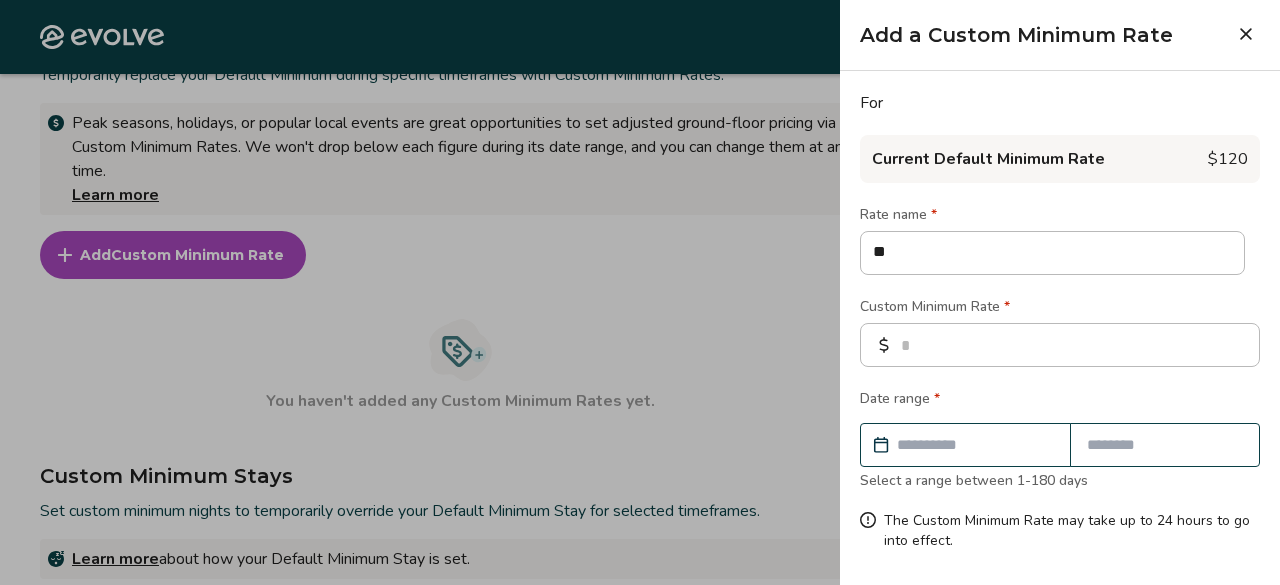 type on "***" 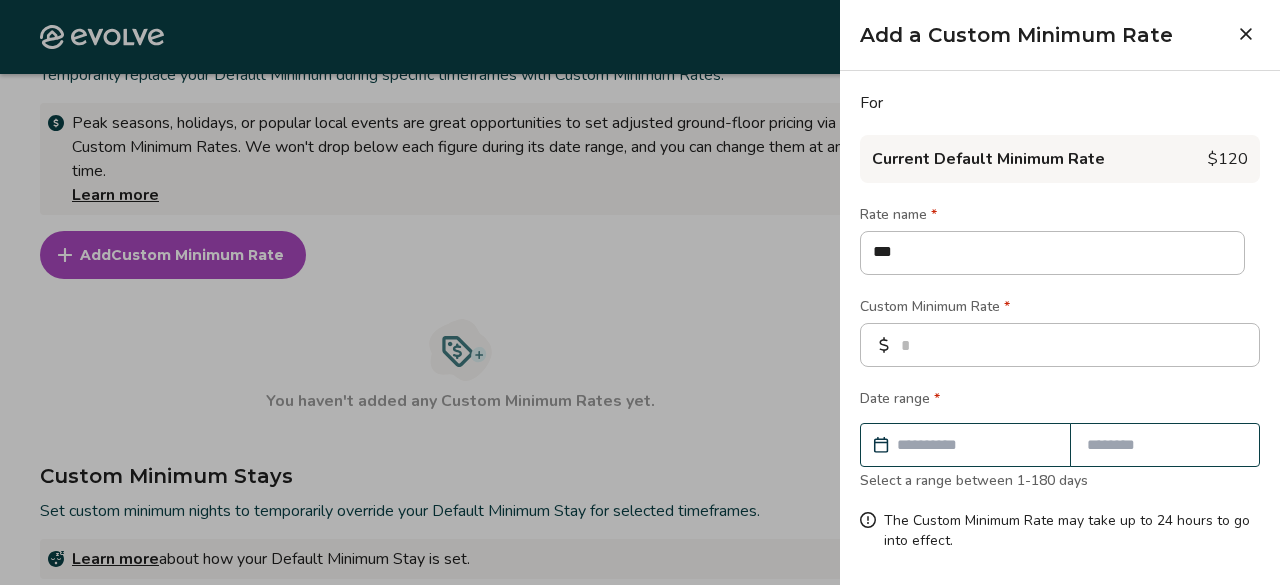 type on "****" 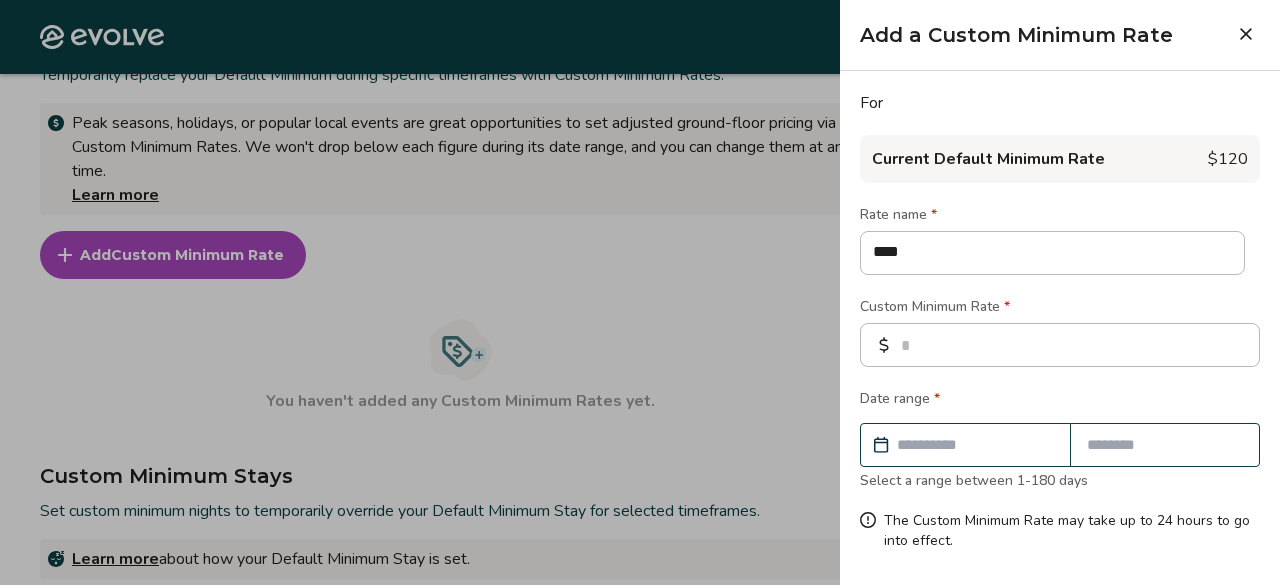 type on "*****" 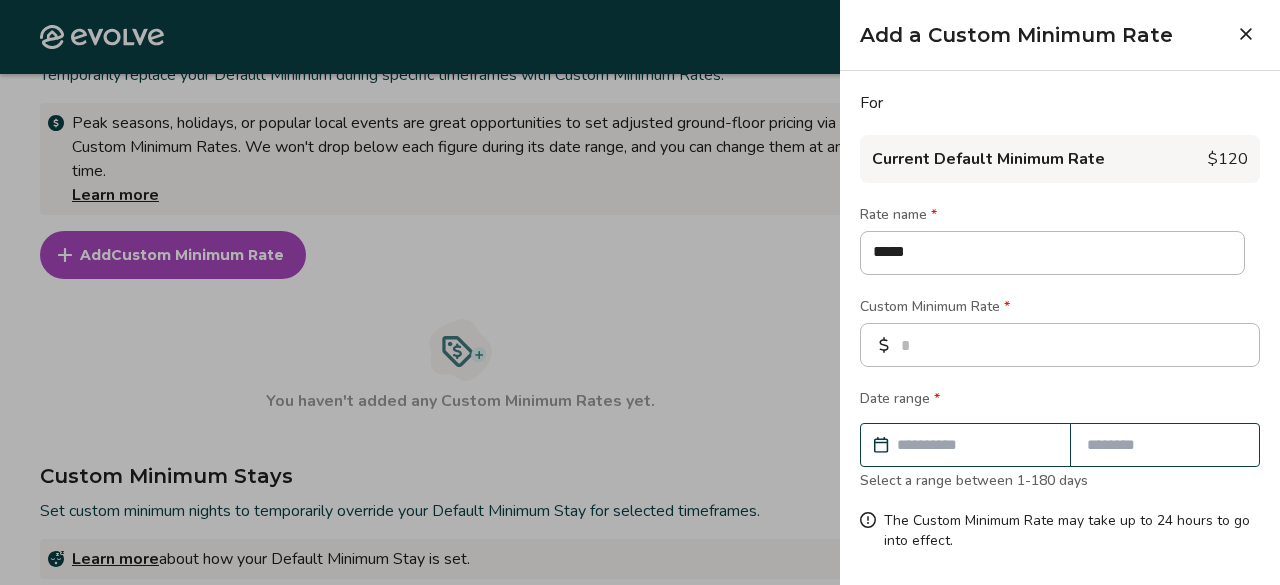 type on "******" 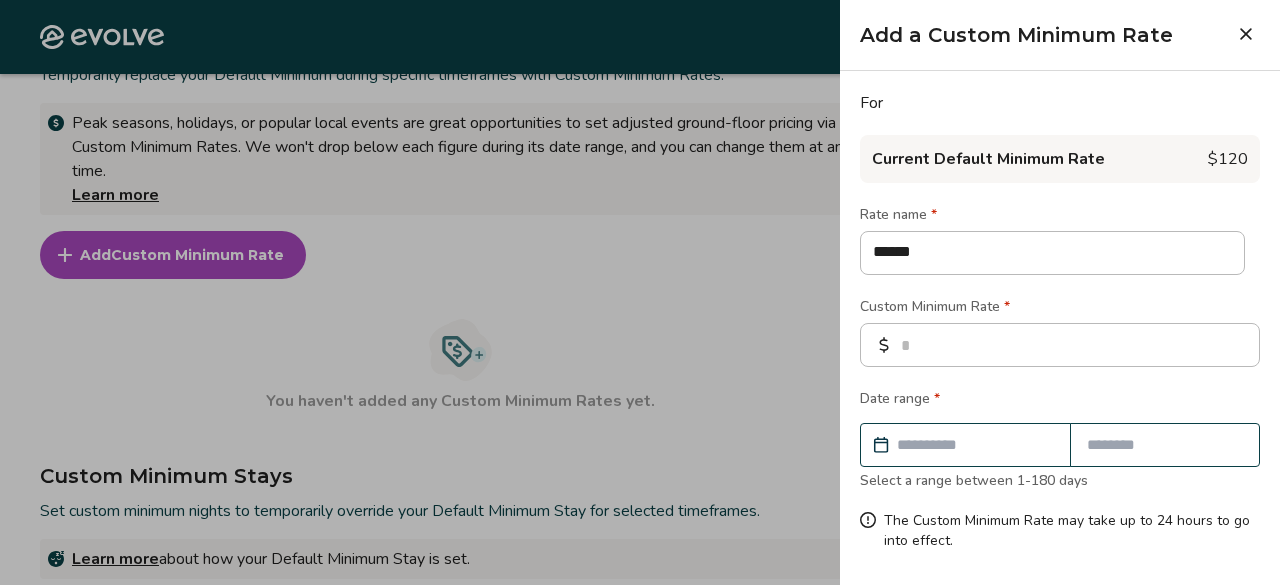 type on "*******" 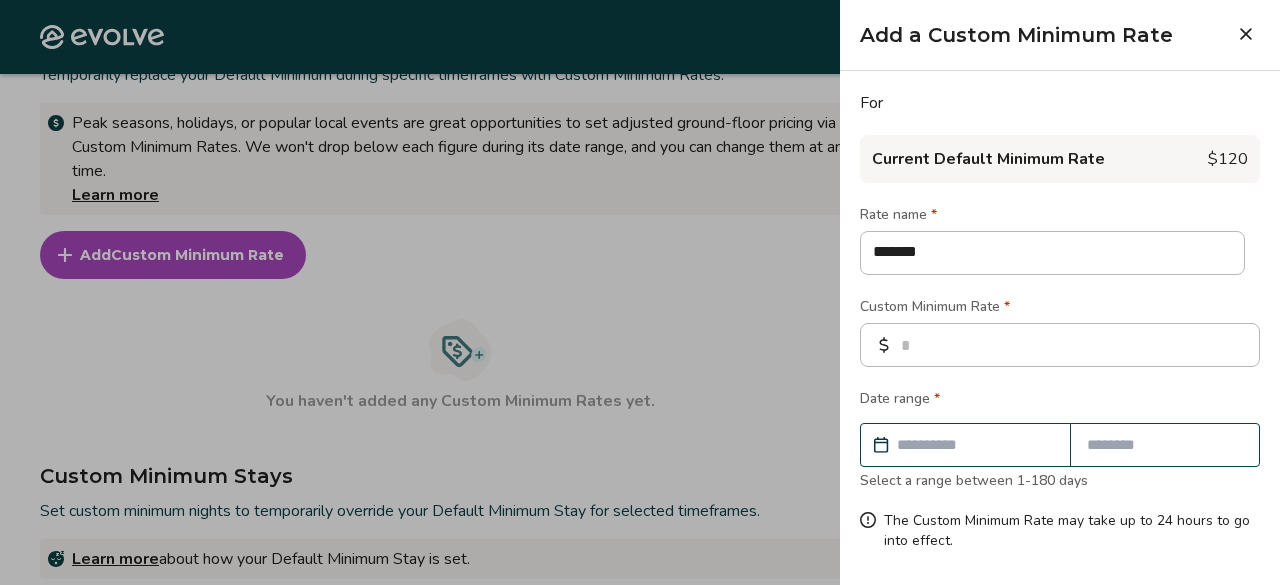 type on "*******" 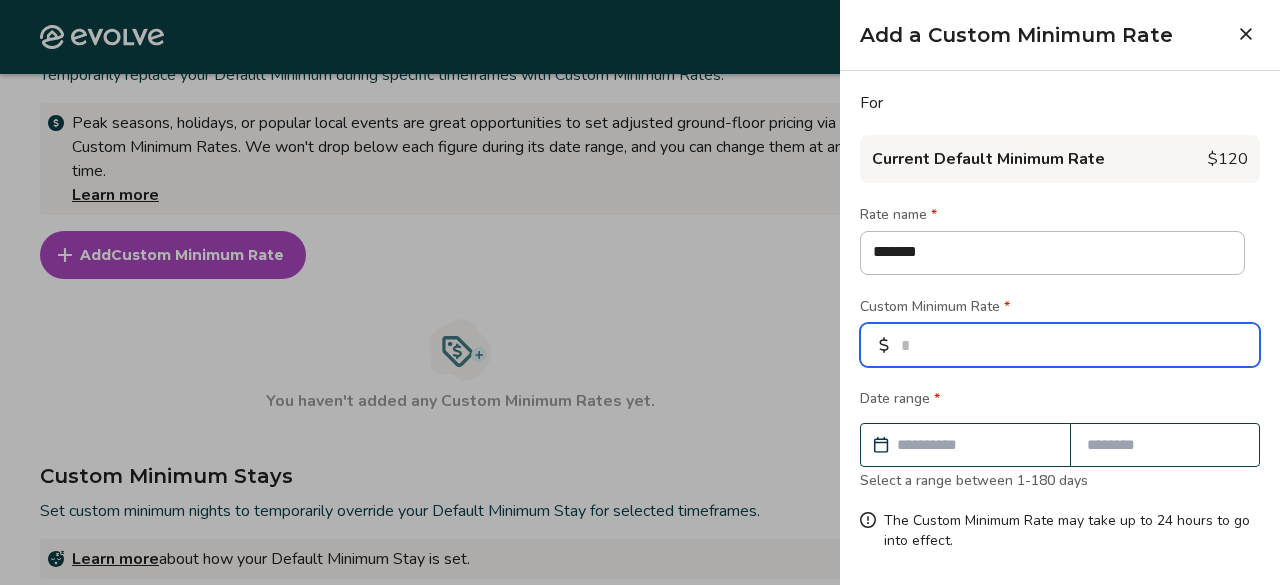 click at bounding box center [1060, 345] 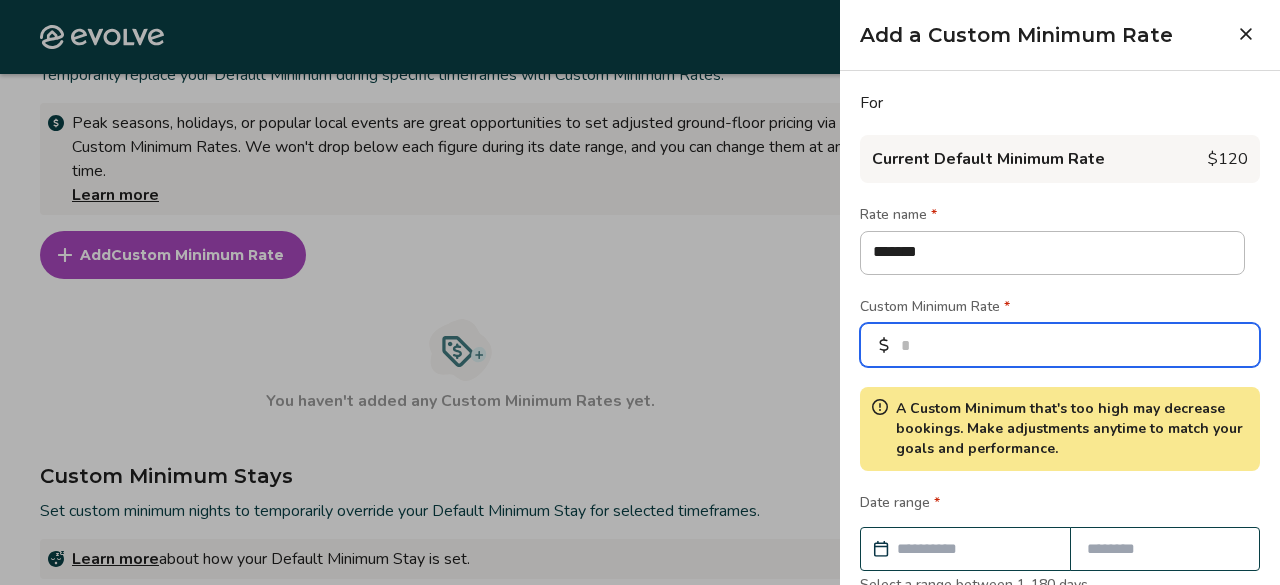 type on "***" 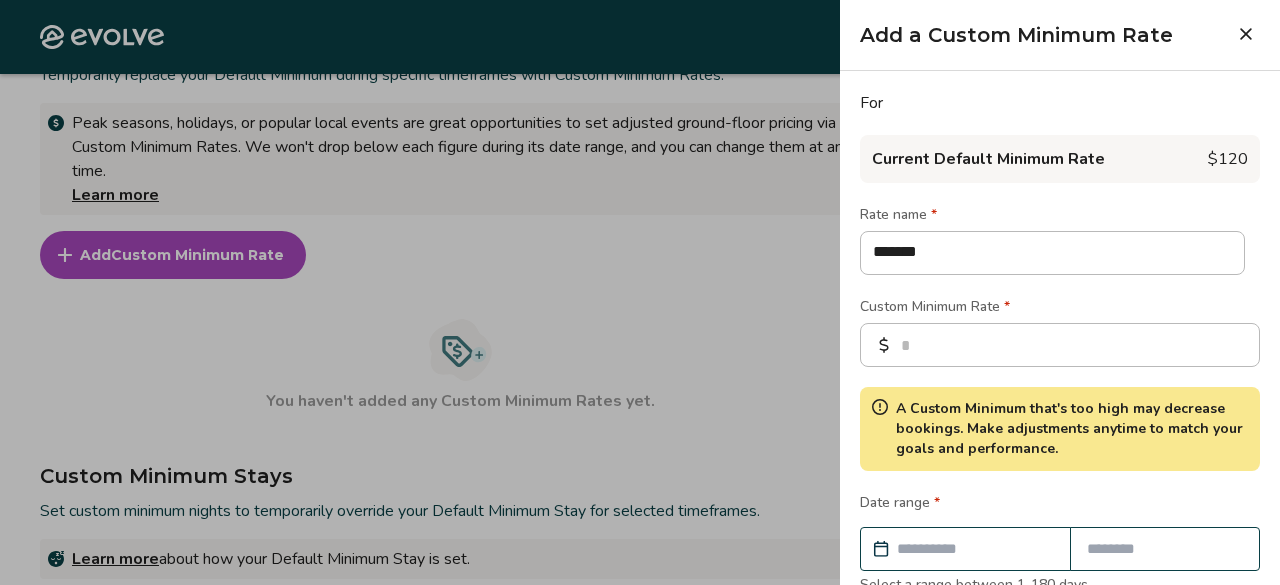 click at bounding box center [975, 549] 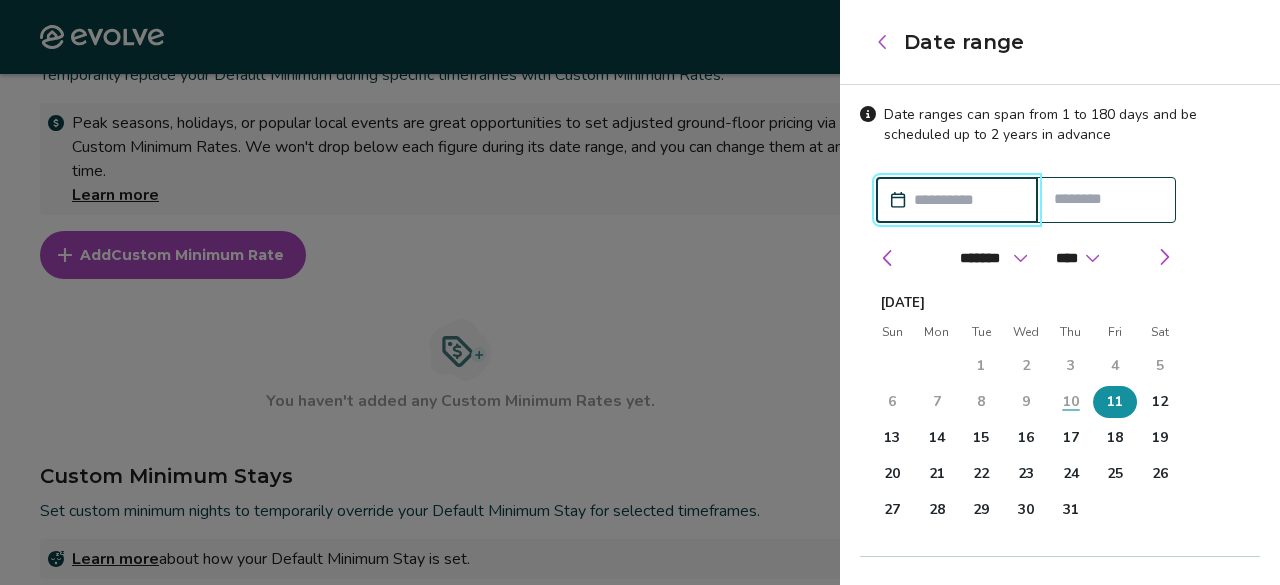 click on "11" at bounding box center [1115, 402] 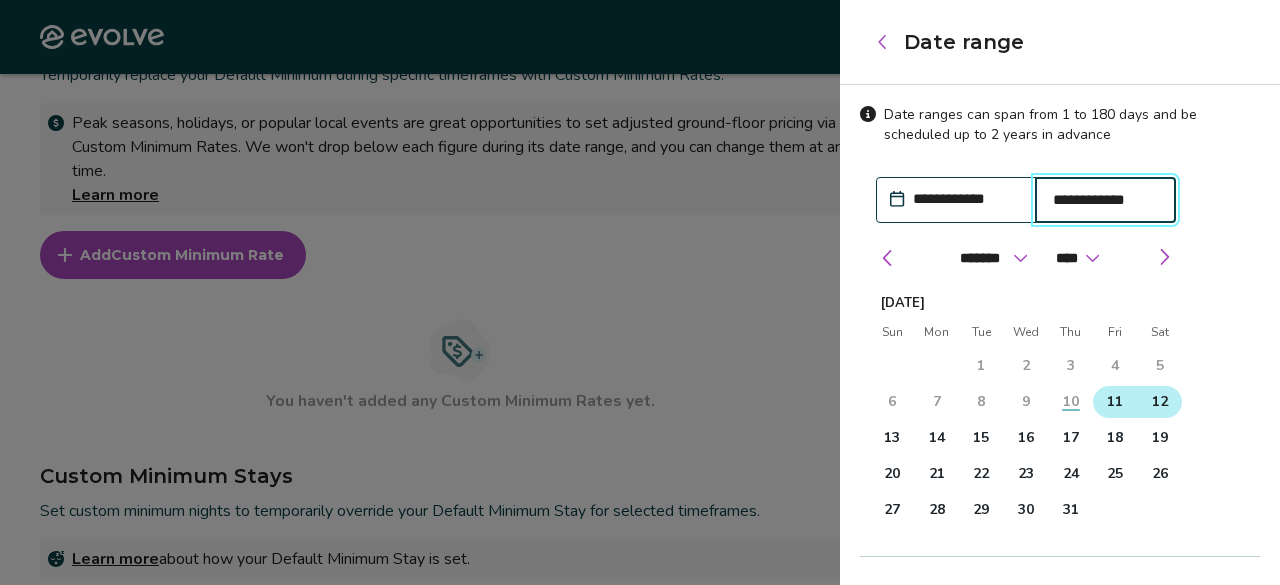 click on "12" at bounding box center (1160, 402) 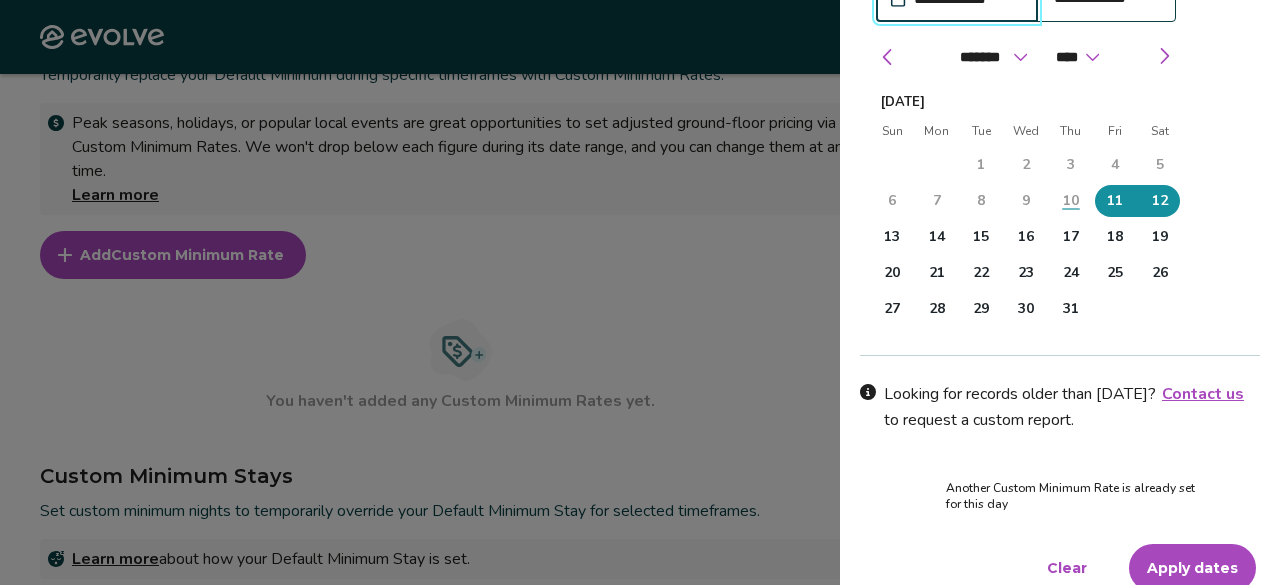 scroll, scrollTop: 218, scrollLeft: 0, axis: vertical 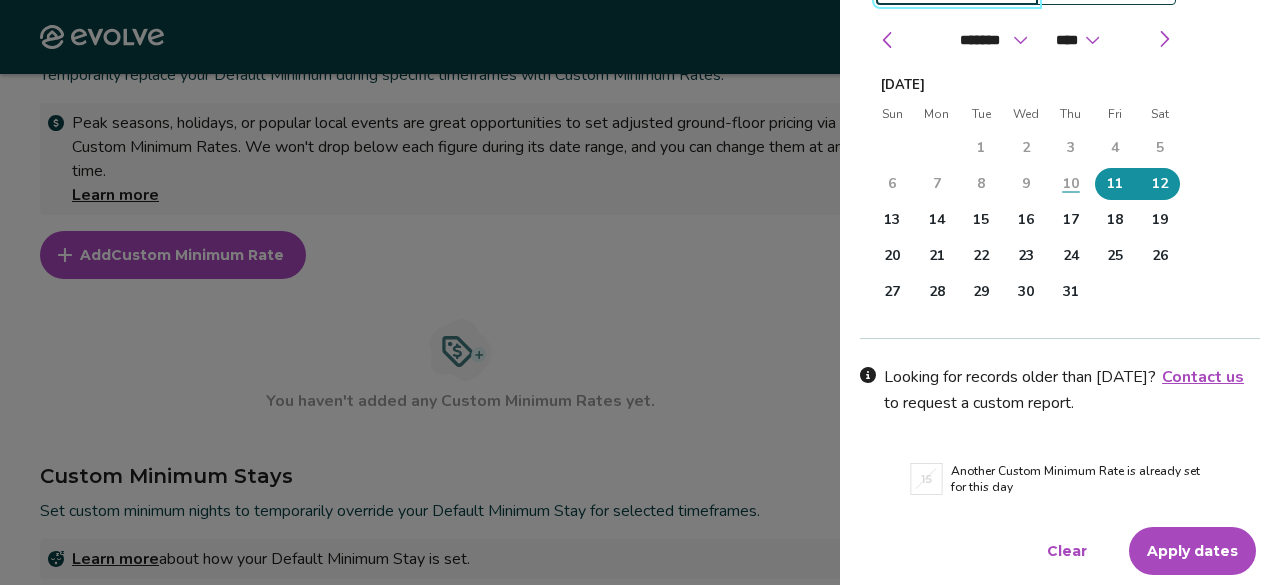 click on "Apply dates" at bounding box center [1192, 551] 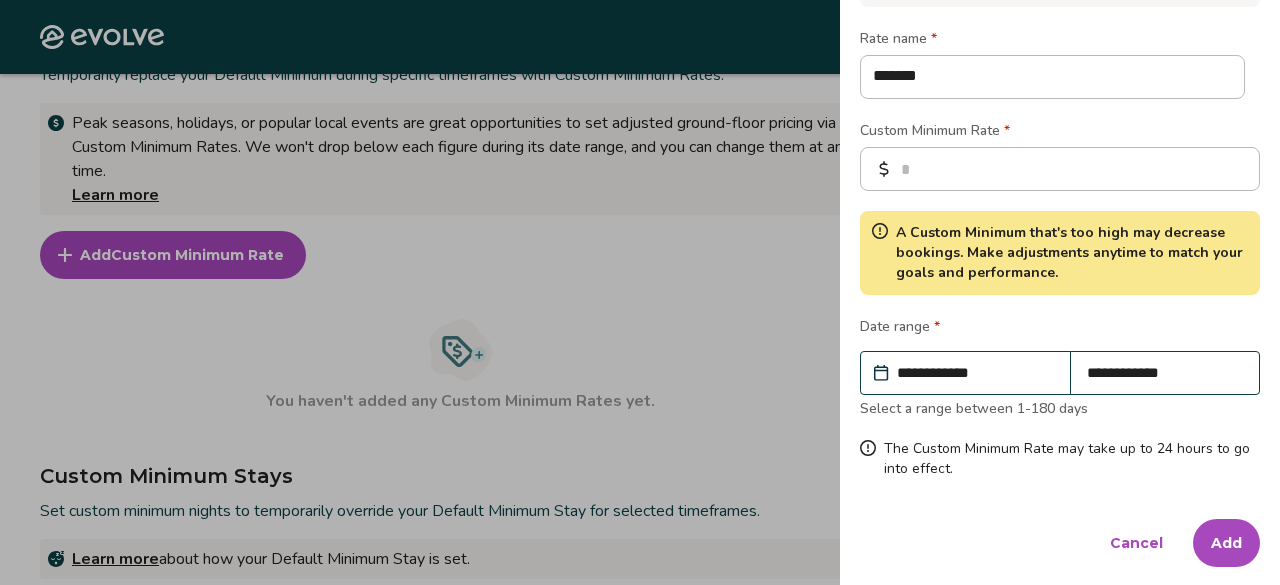 scroll, scrollTop: 178, scrollLeft: 0, axis: vertical 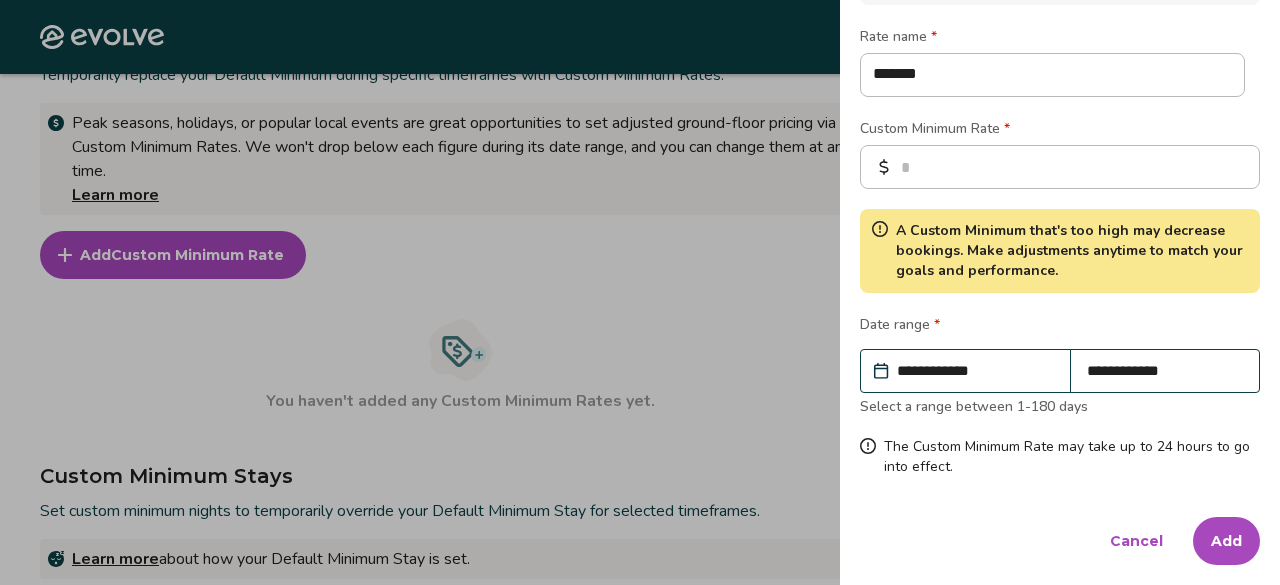 click on "Add" at bounding box center [1226, 541] 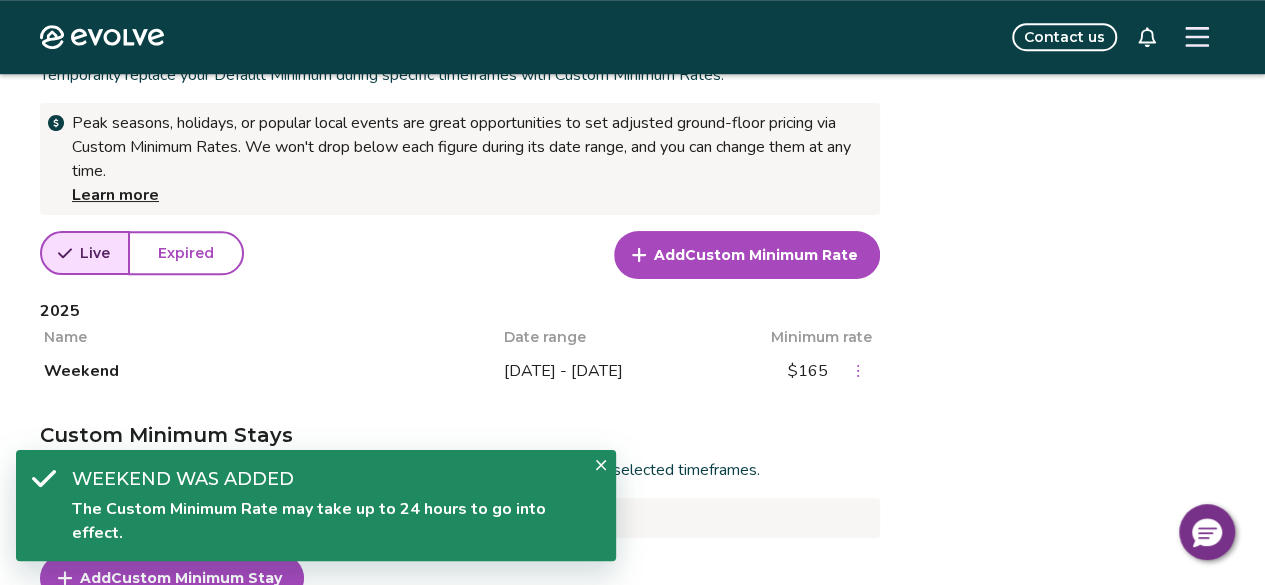 click on "Add  Custom Minimum Rate" at bounding box center [747, 255] 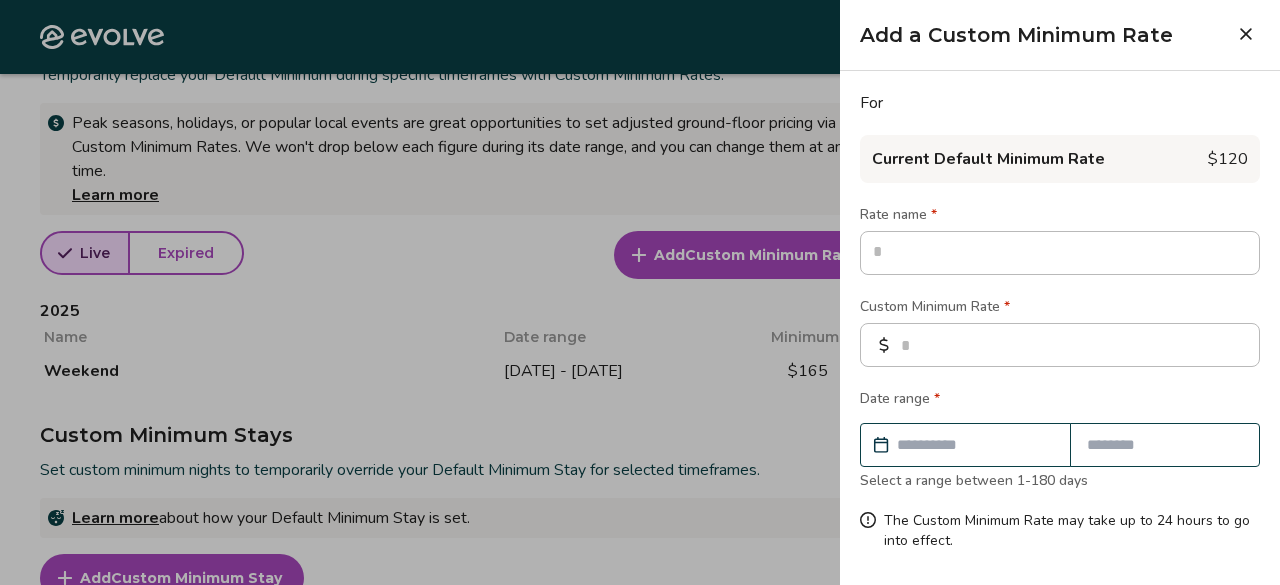 type on "*" 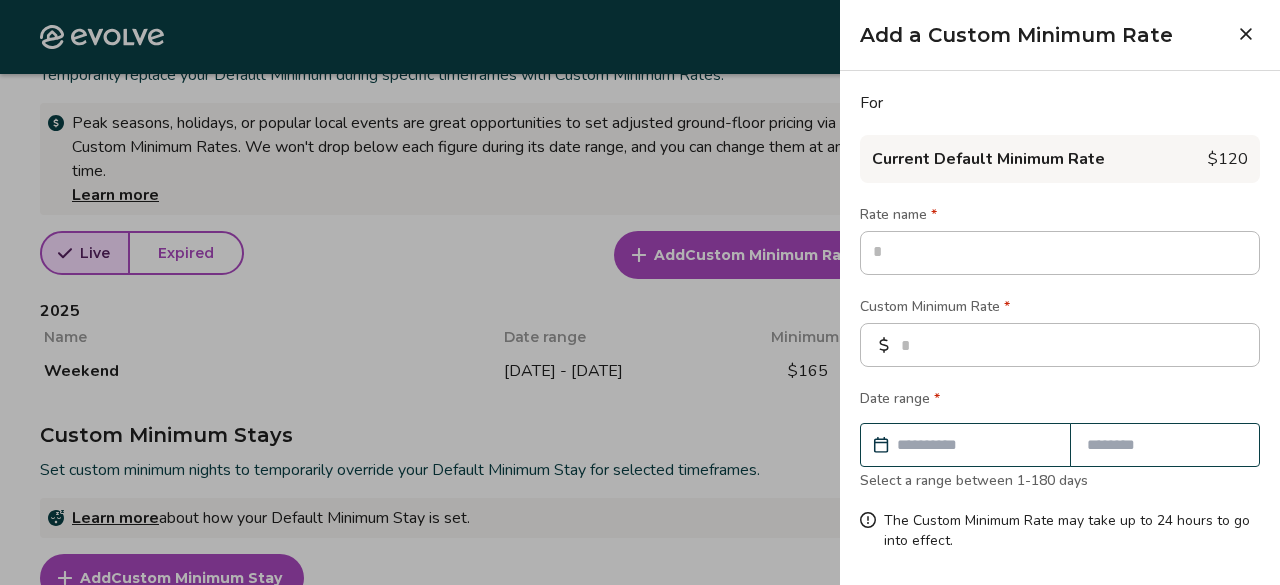type on "*" 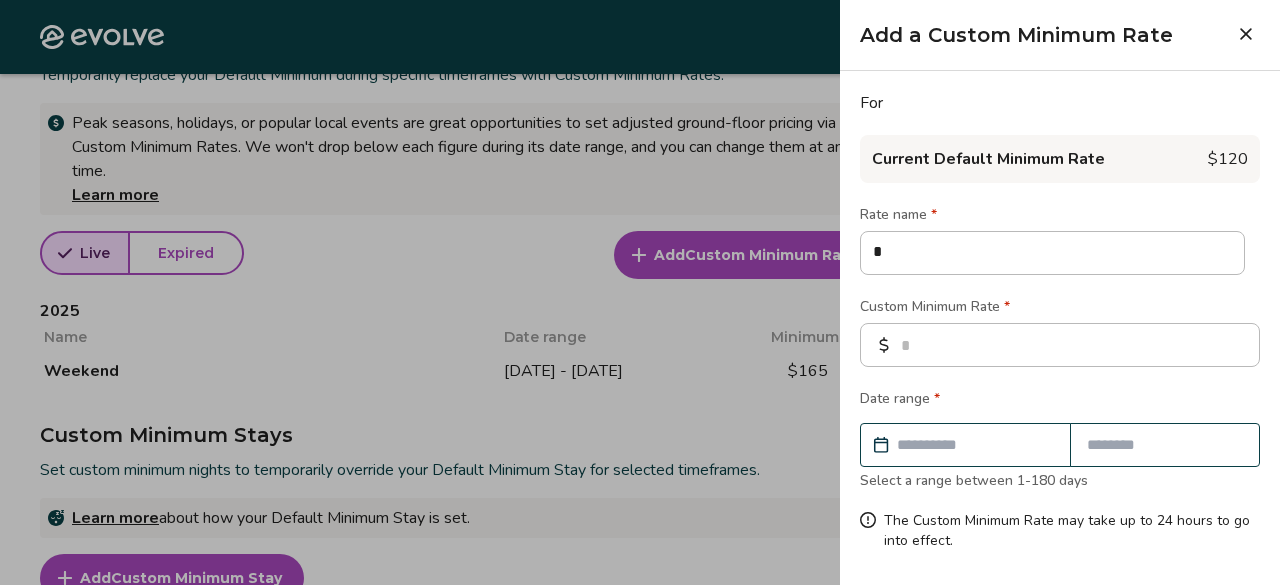 type on "*" 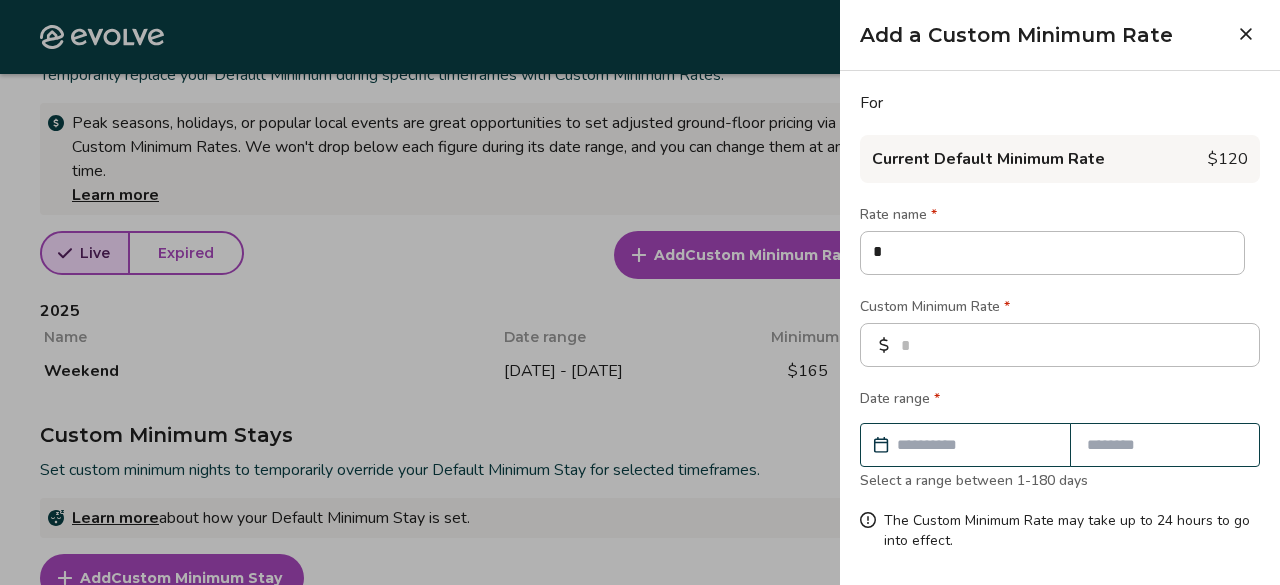 type on "**" 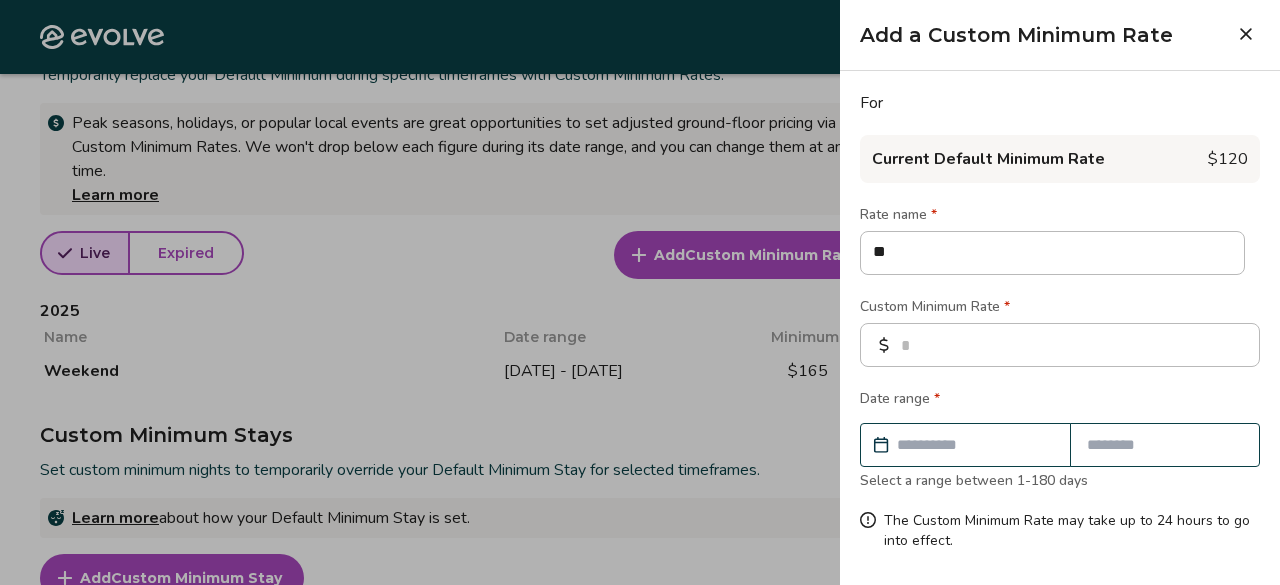 type on "*" 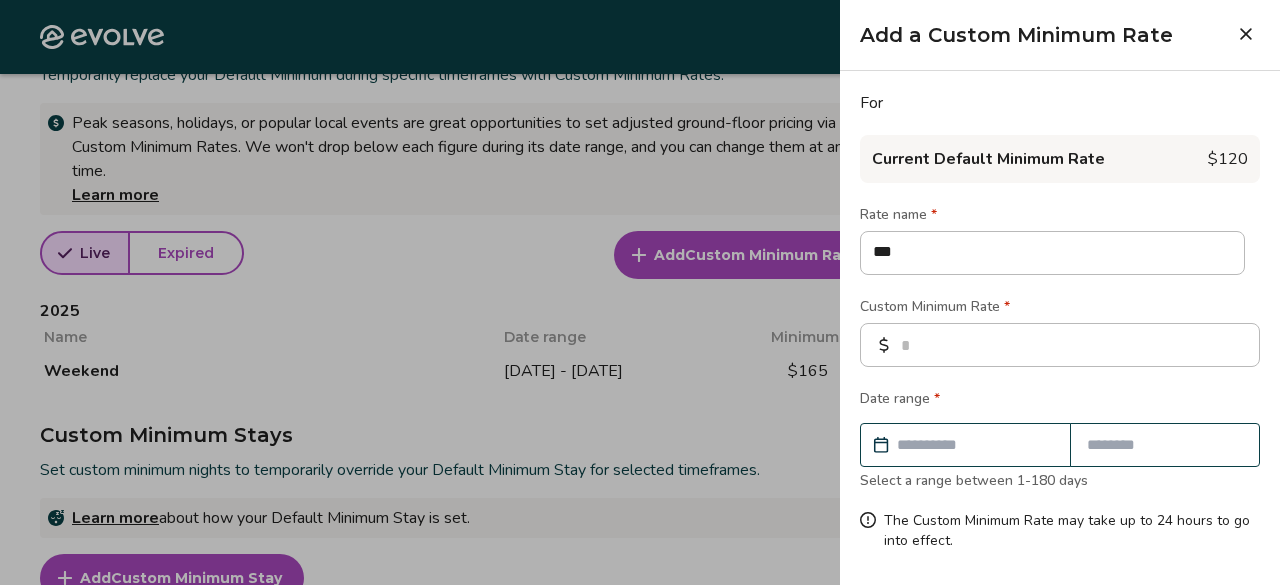 type on "*" 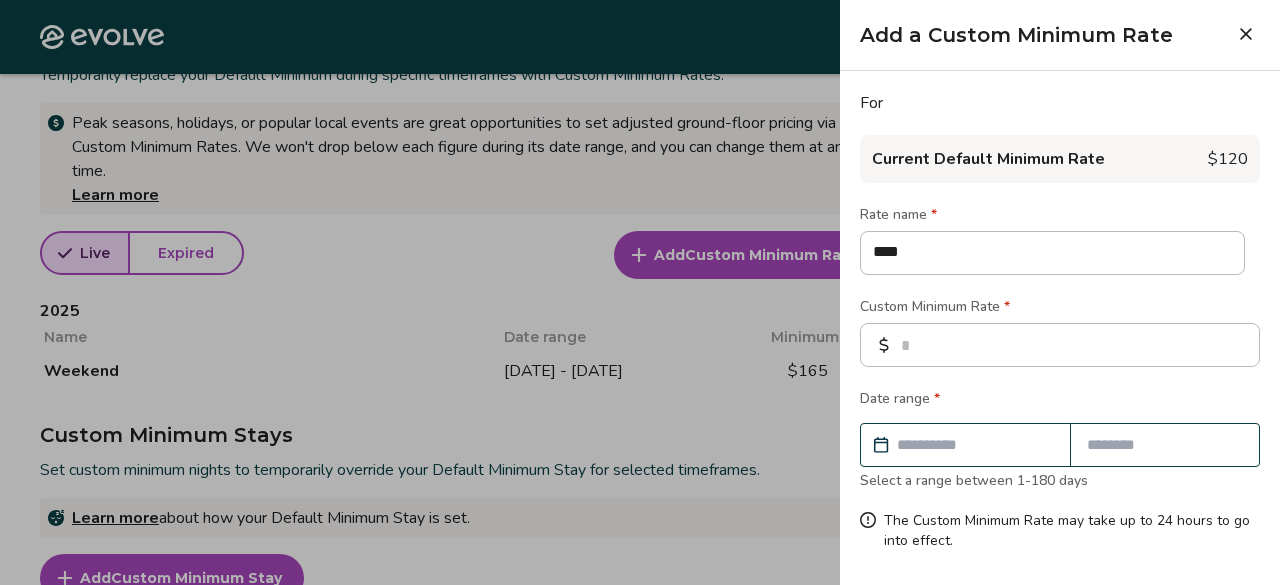 type on "*****" 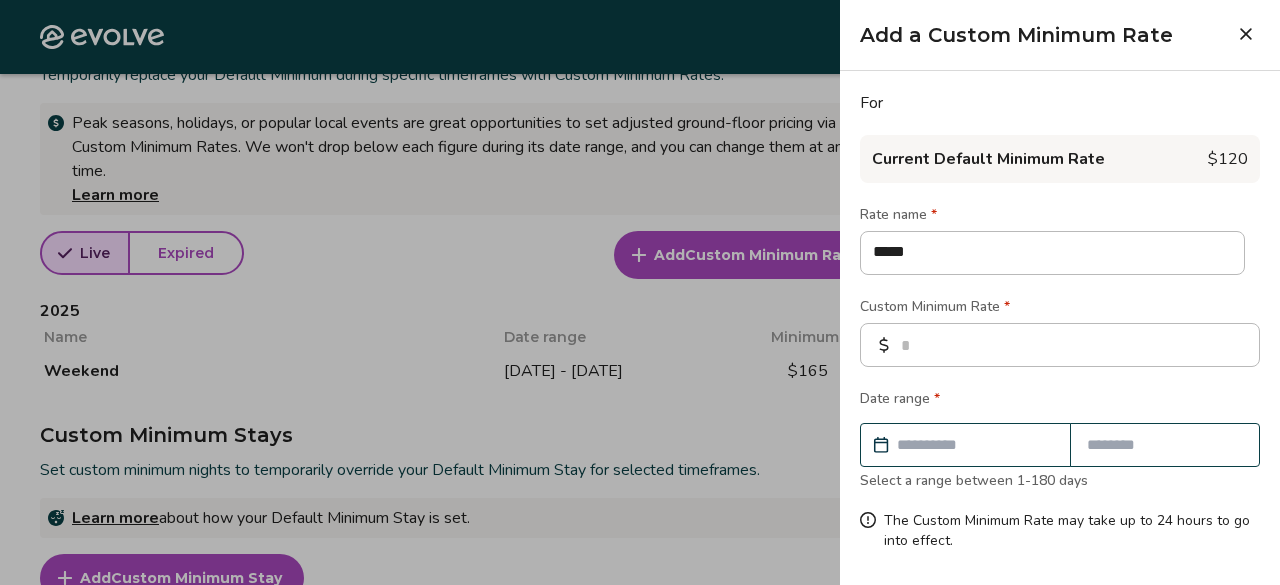 type on "*" 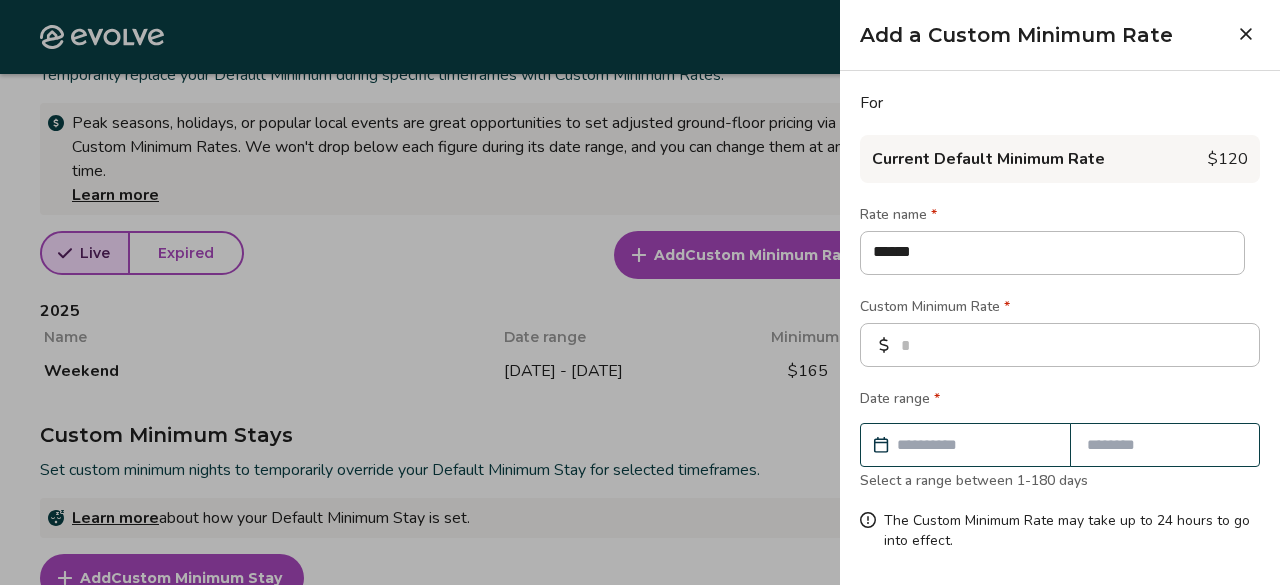 type on "*" 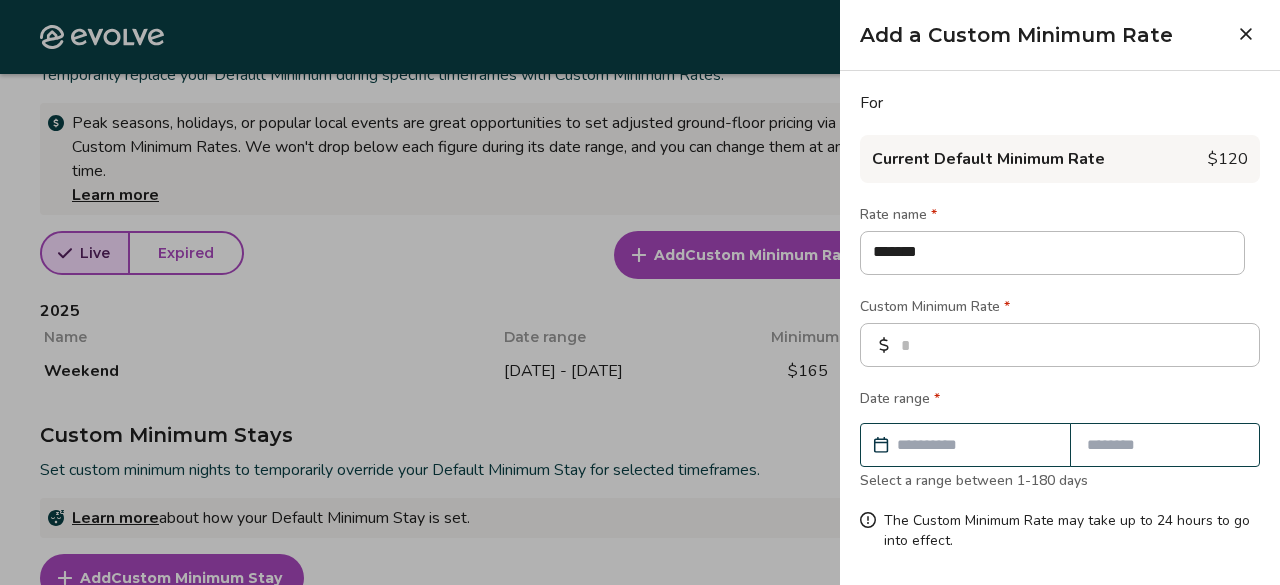 type on "*******" 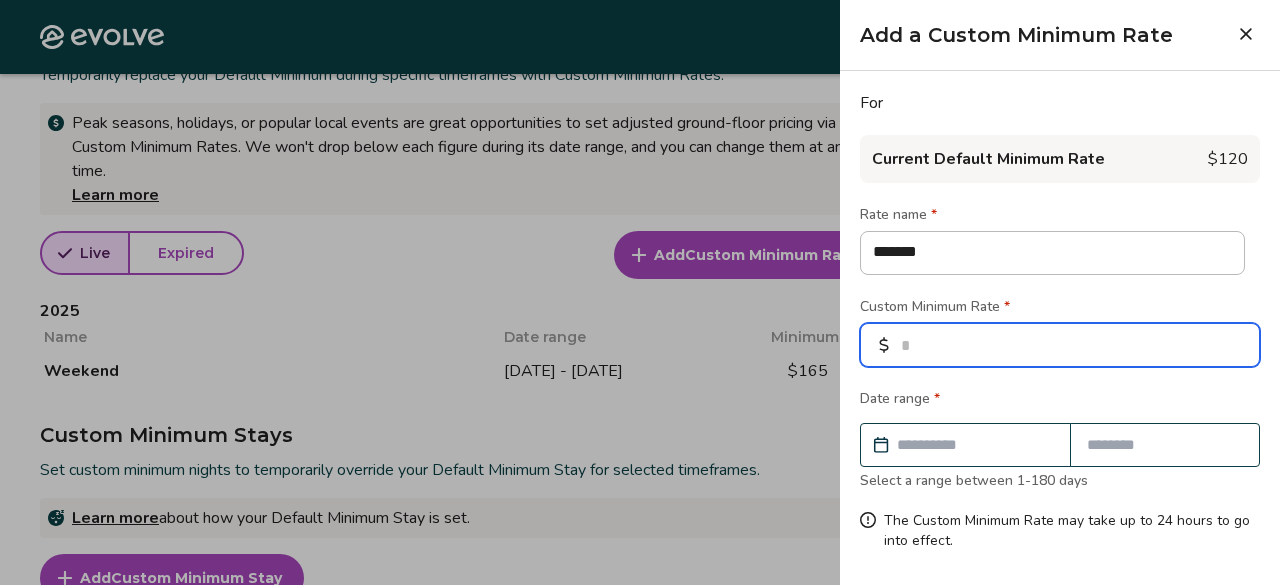 click at bounding box center (1060, 345) 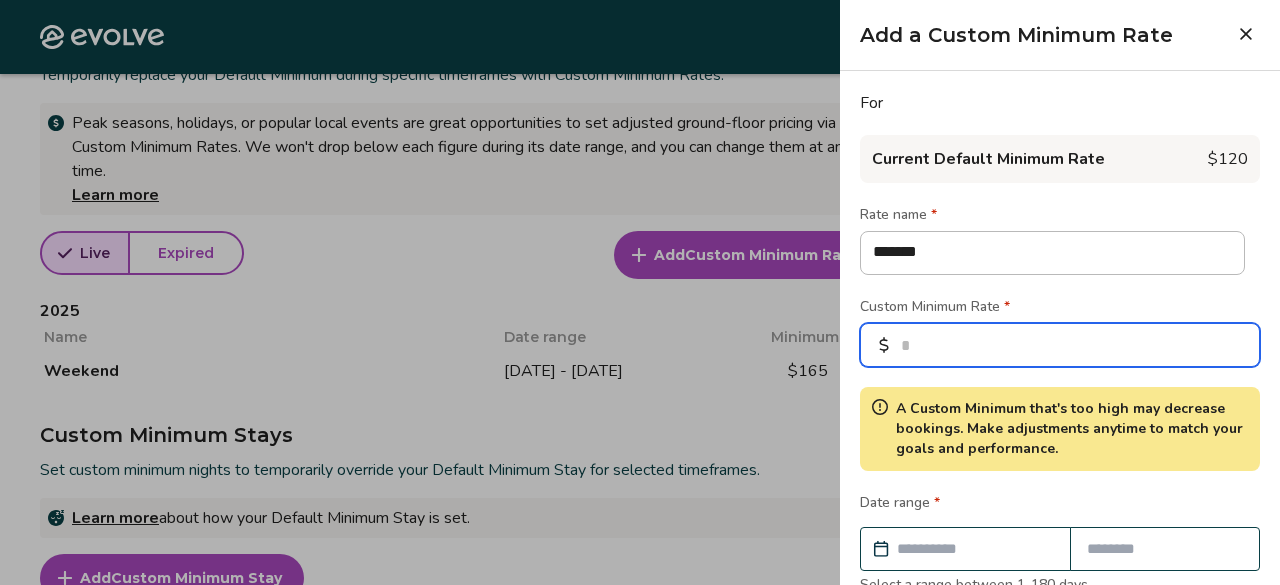 type on "***" 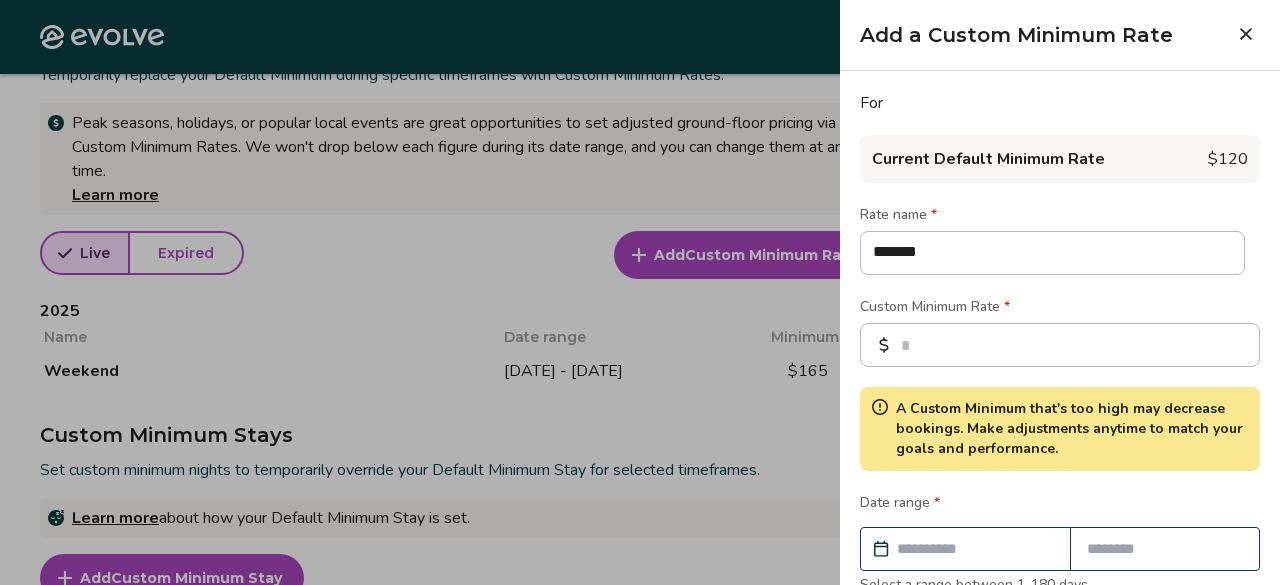 click at bounding box center [975, 549] 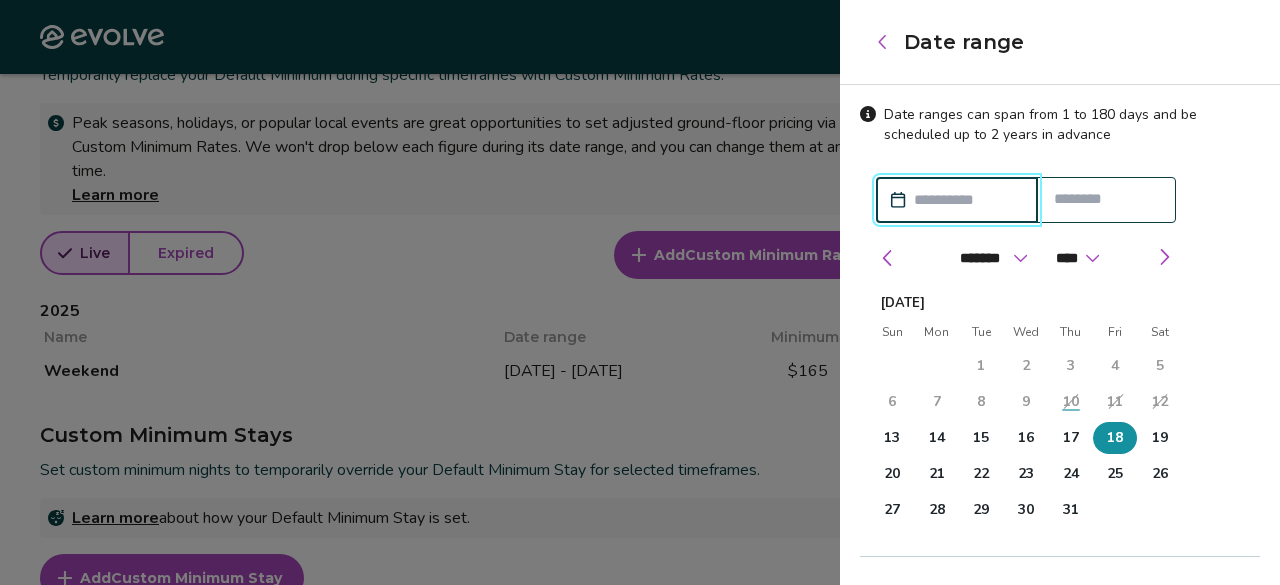 click on "18" at bounding box center (1115, 438) 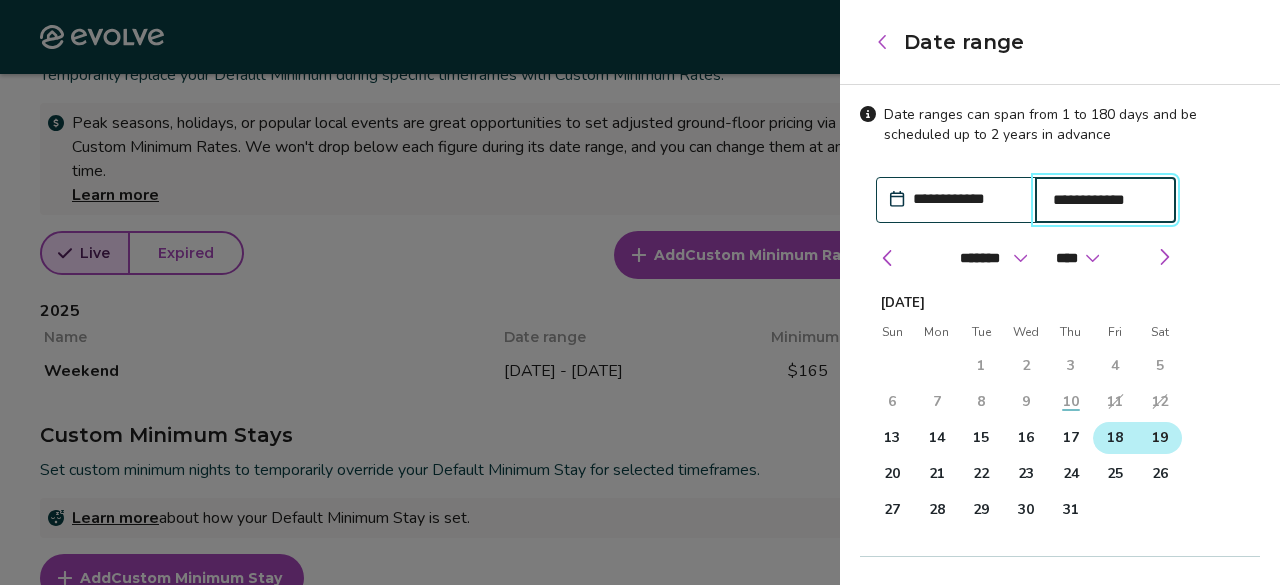 click on "19" at bounding box center (1159, 438) 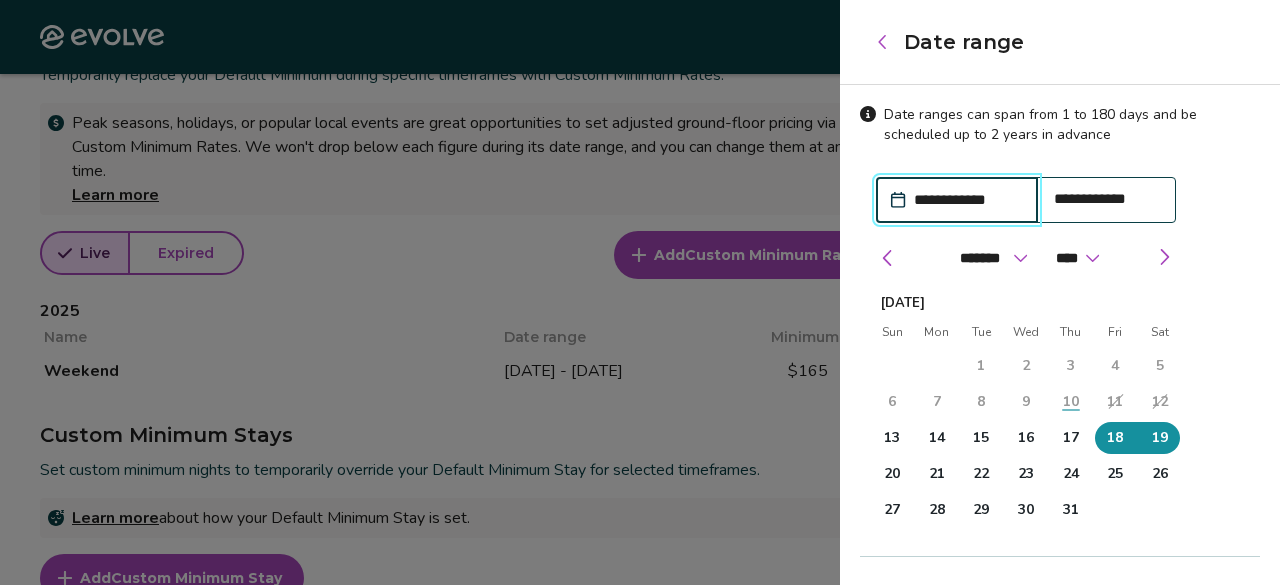 scroll, scrollTop: 194, scrollLeft: 0, axis: vertical 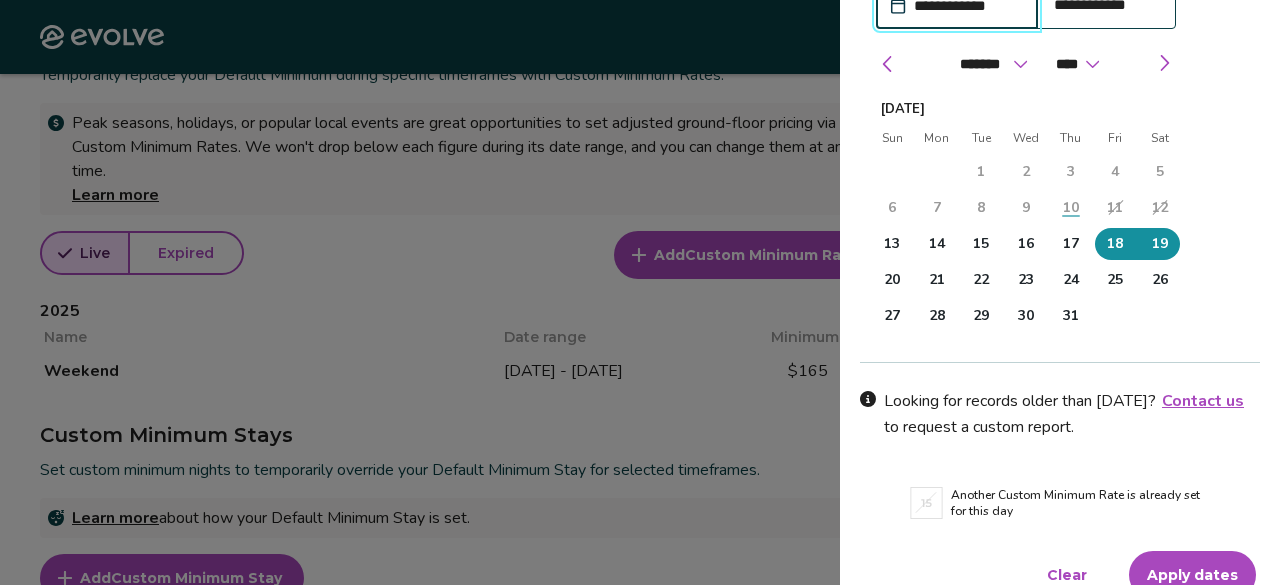 click on "Apply dates" at bounding box center [1192, 575] 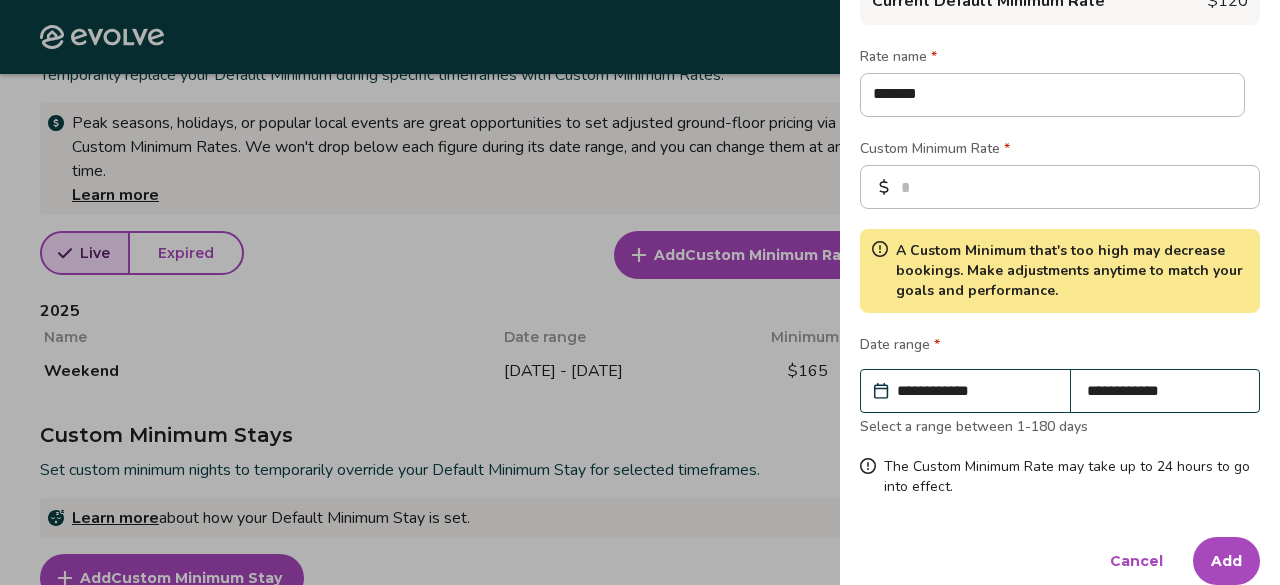 scroll, scrollTop: 172, scrollLeft: 0, axis: vertical 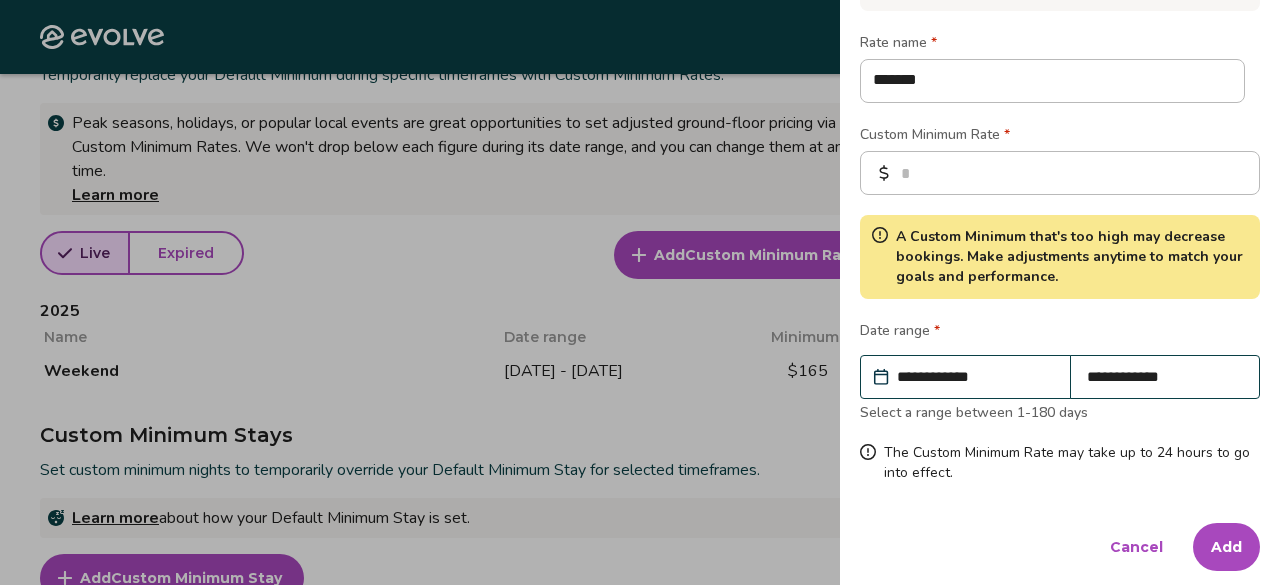 click on "Add" at bounding box center (1226, 547) 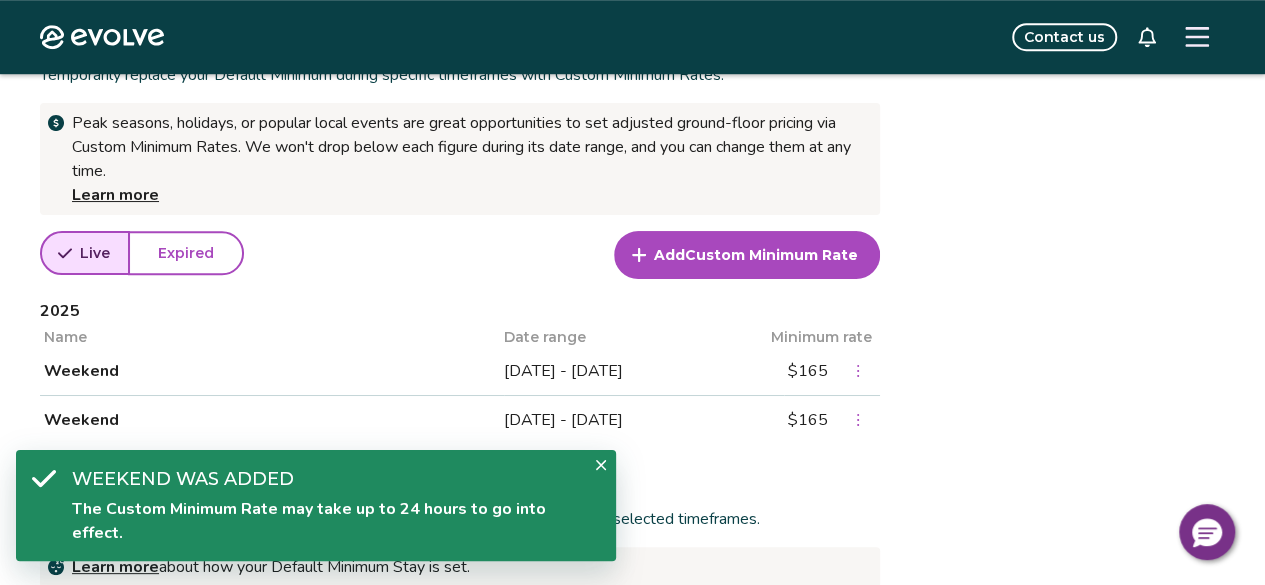 click on "Custom Minimum Rate" at bounding box center (771, 255) 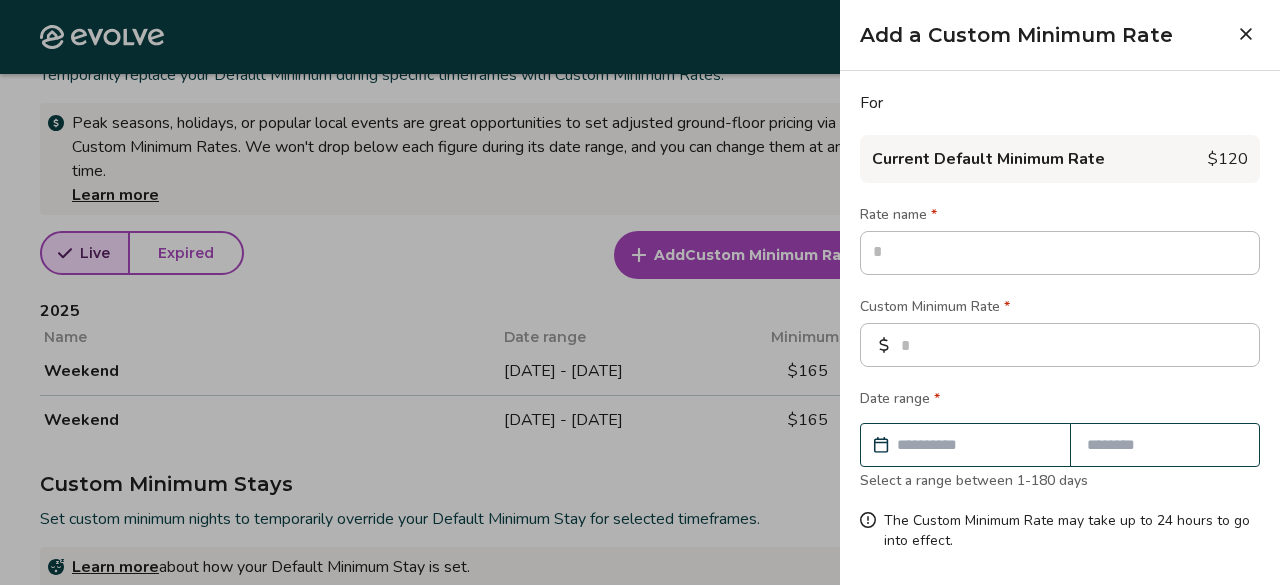 type on "*" 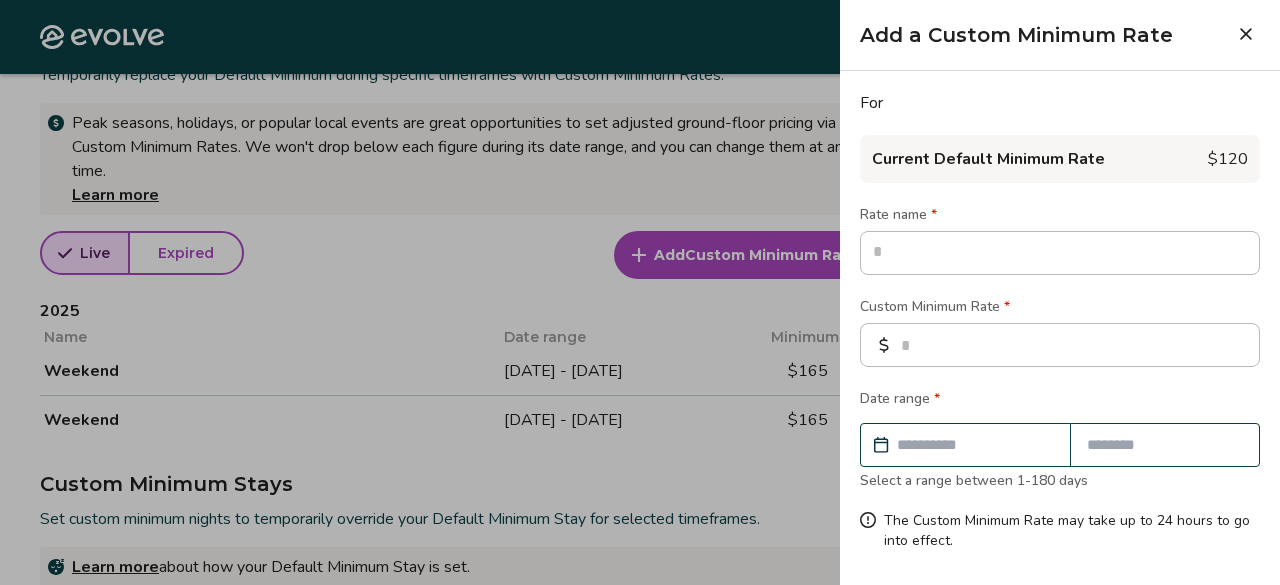 type on "*" 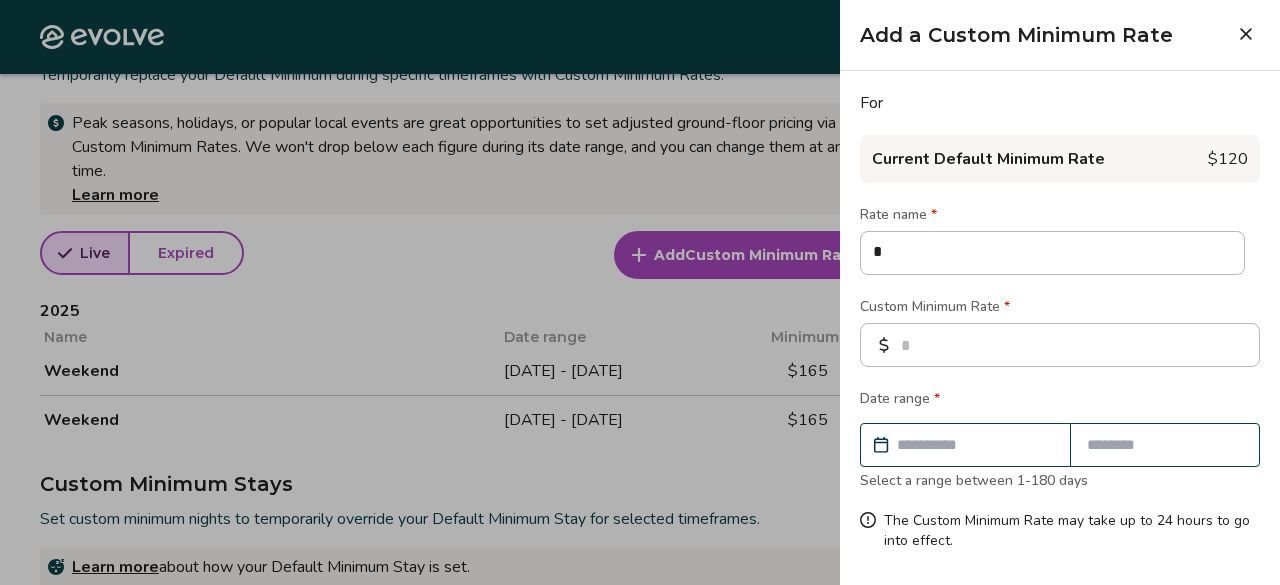 type on "*" 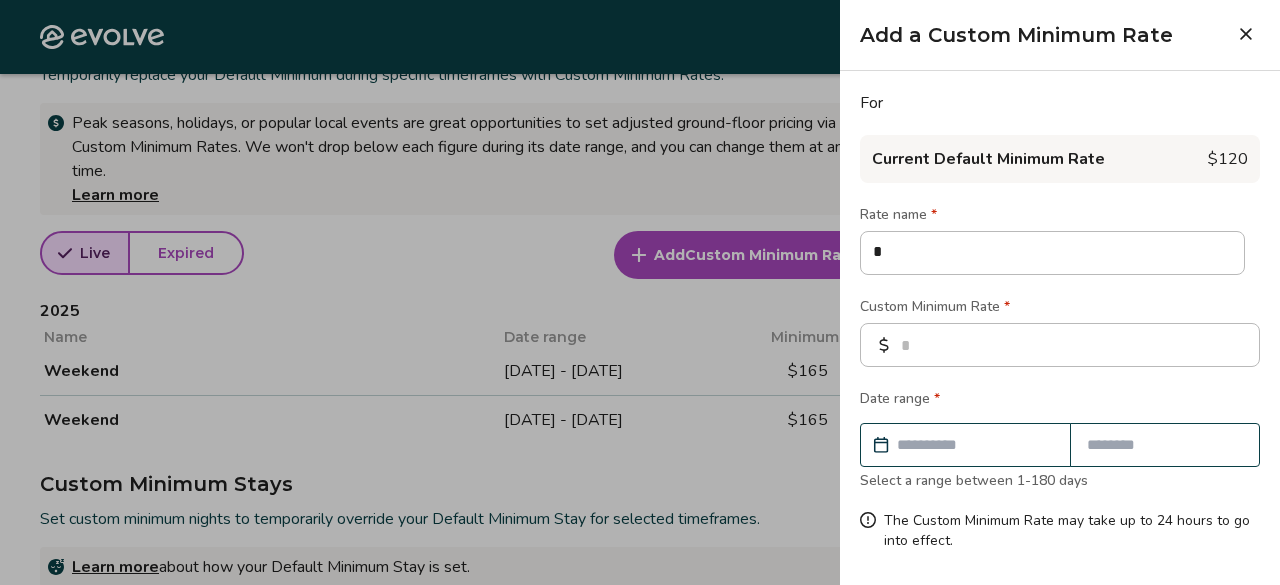 type on "**" 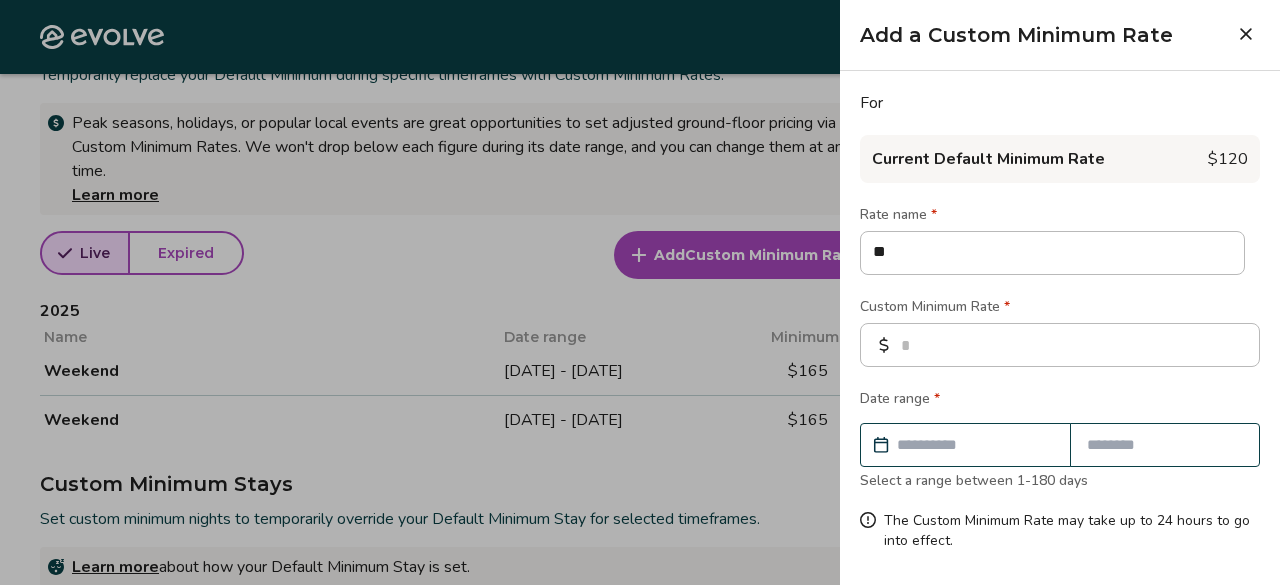 type on "*" 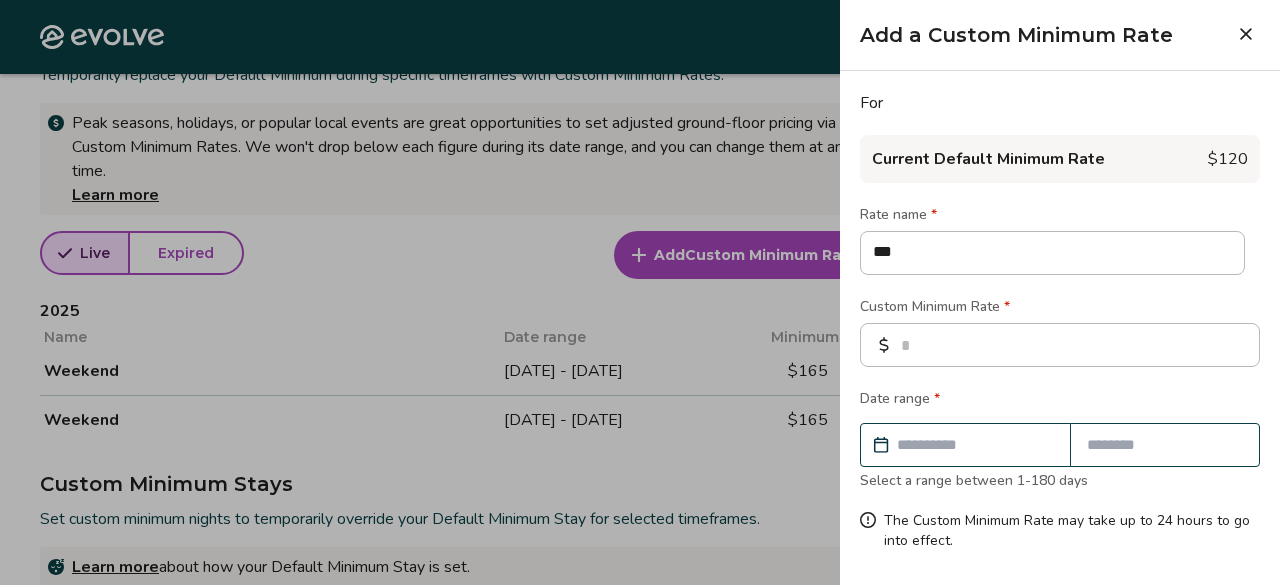 type on "*" 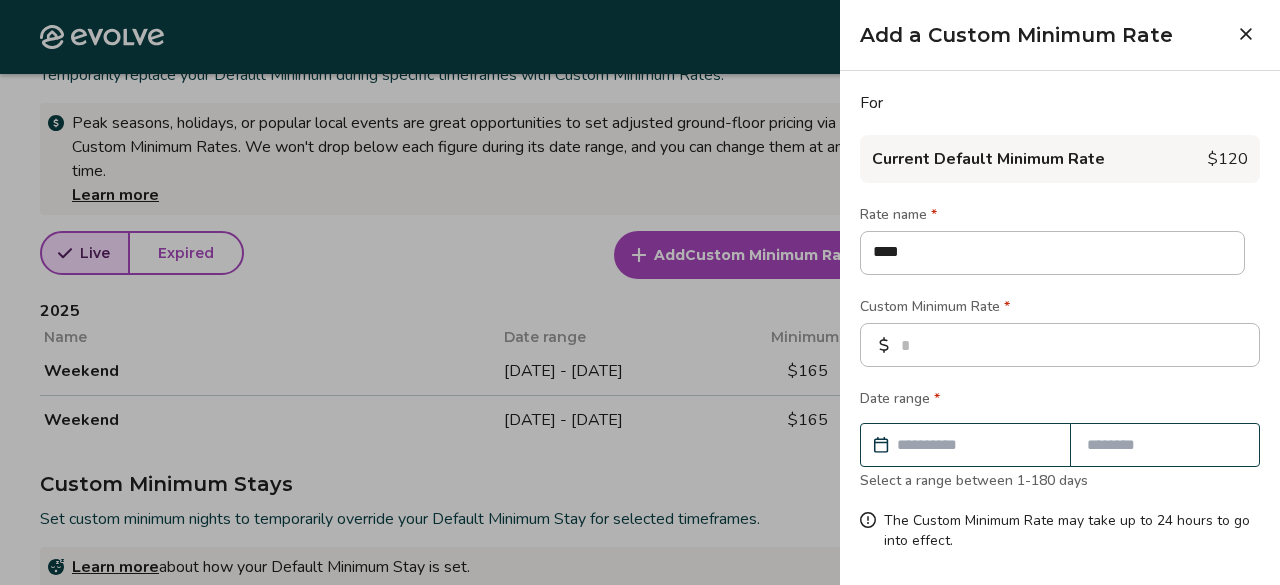 type on "*" 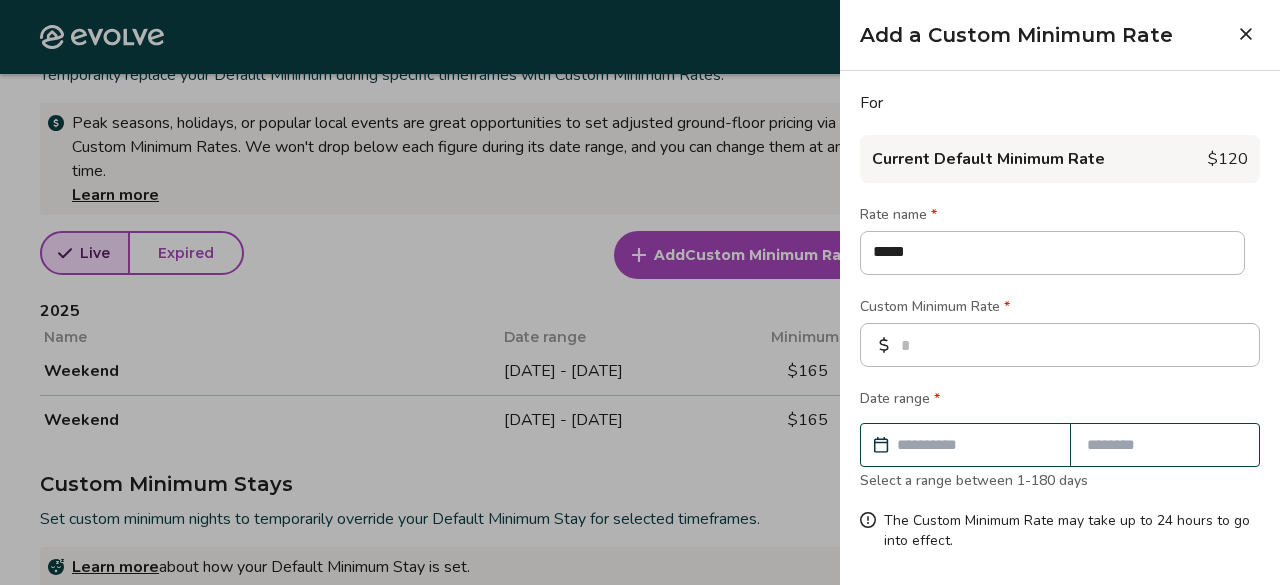 type on "*" 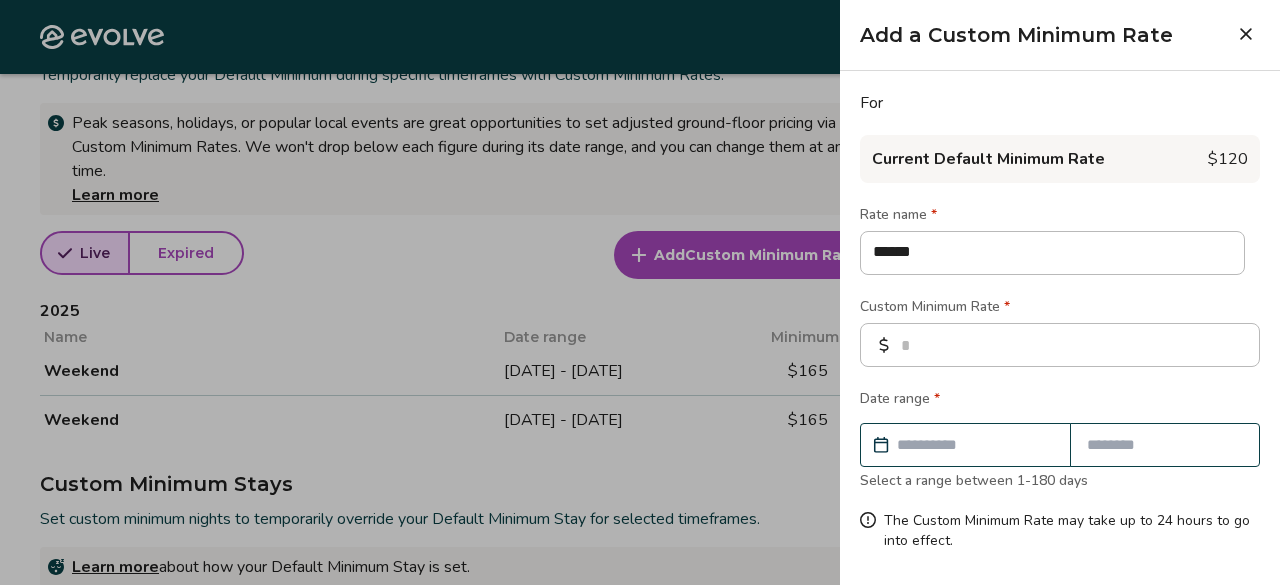 type on "*" 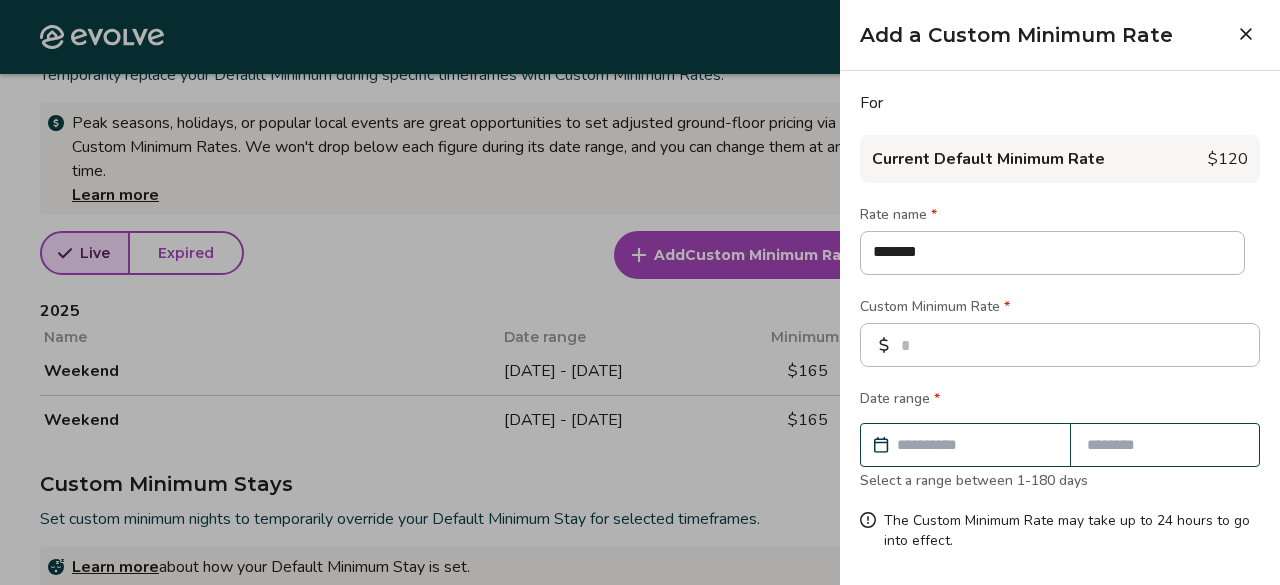 type on "*******" 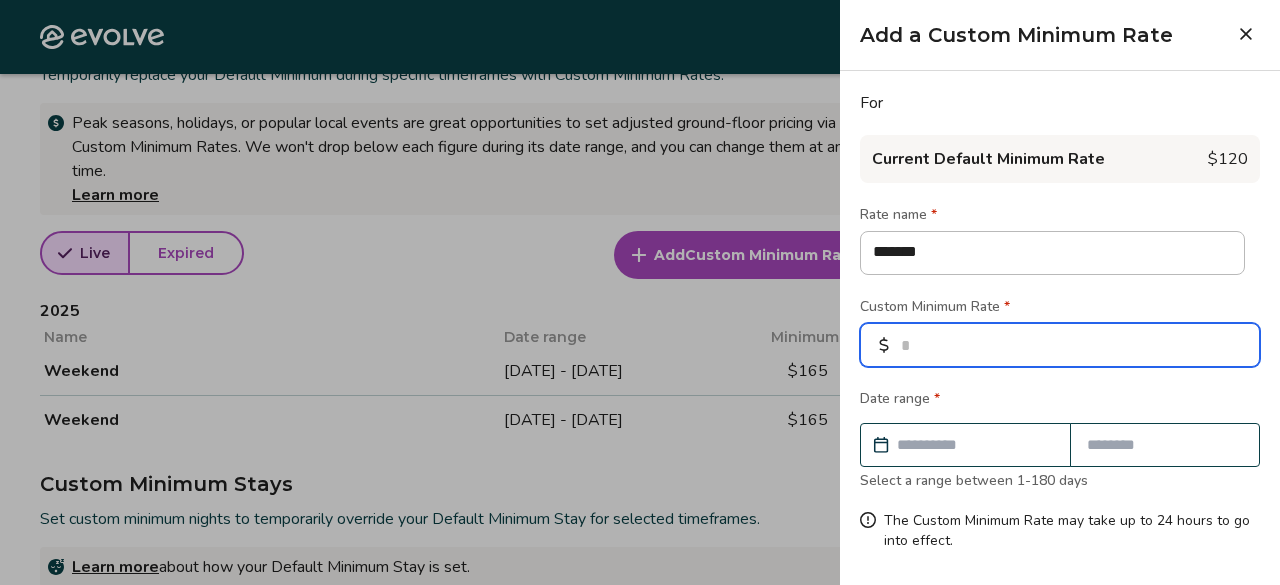 click at bounding box center (1060, 345) 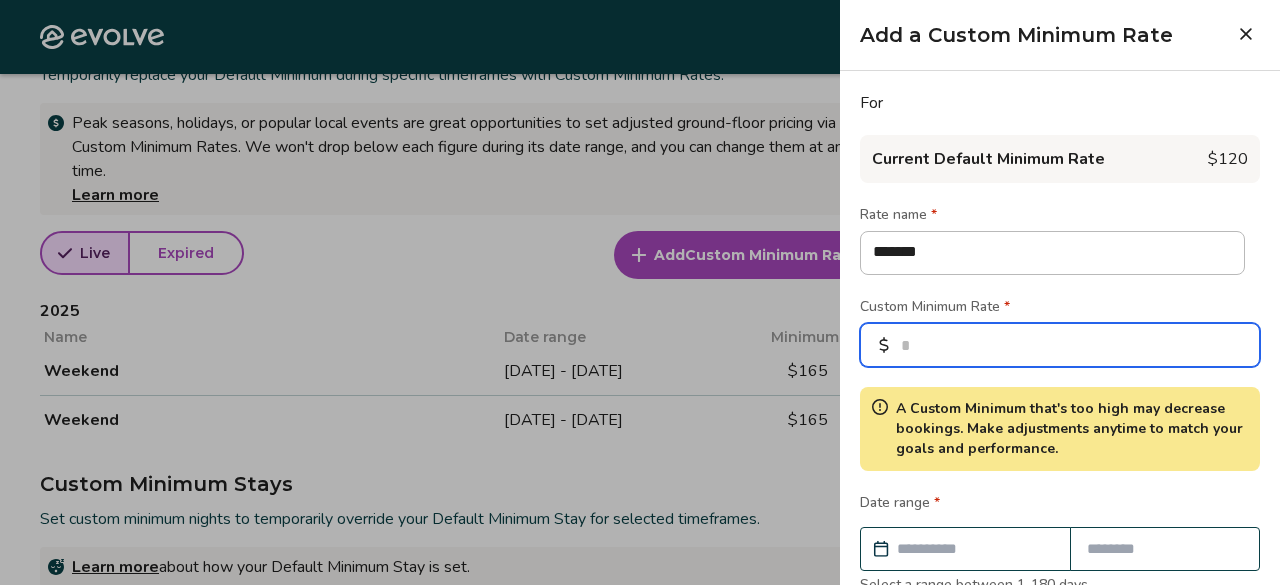 type on "***" 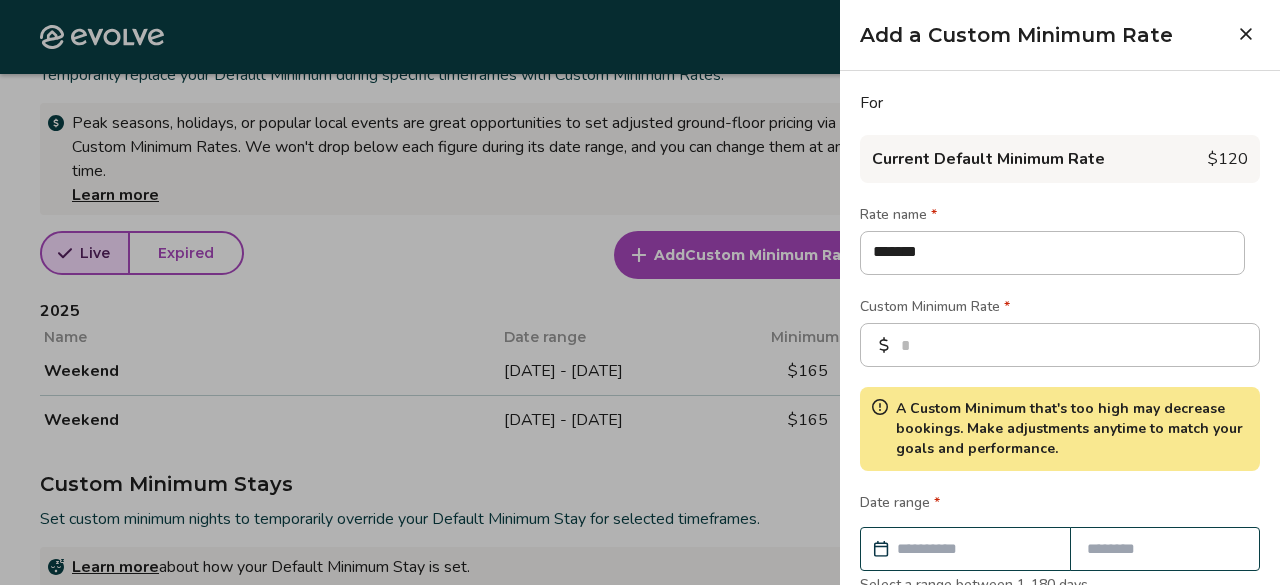 click at bounding box center [975, 549] 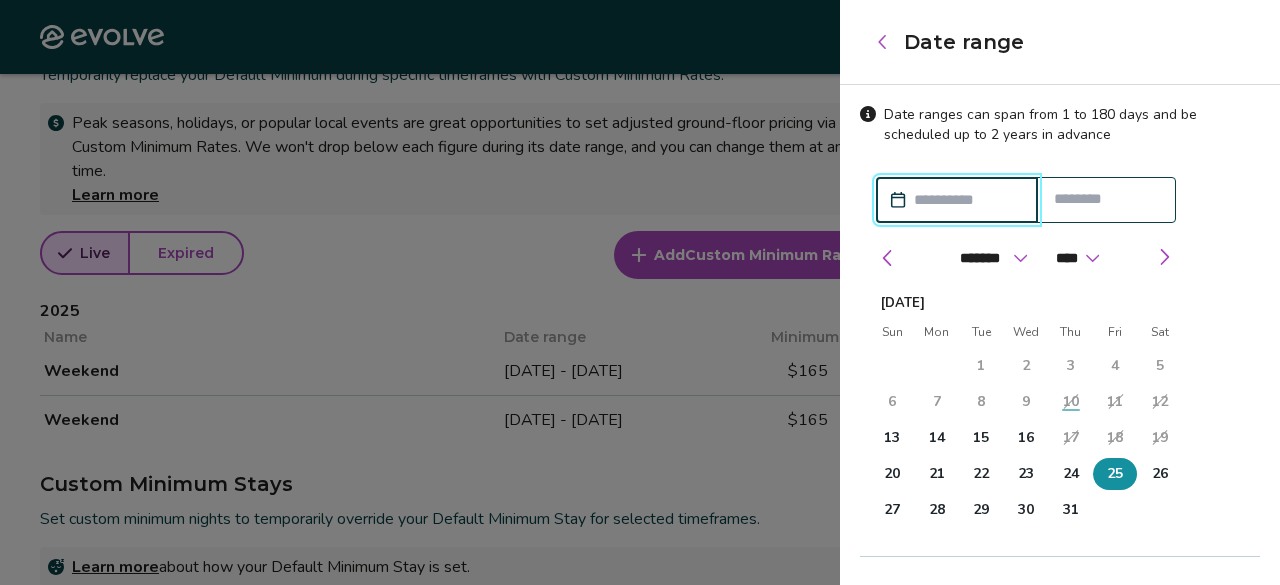 click on "25" at bounding box center (1115, 474) 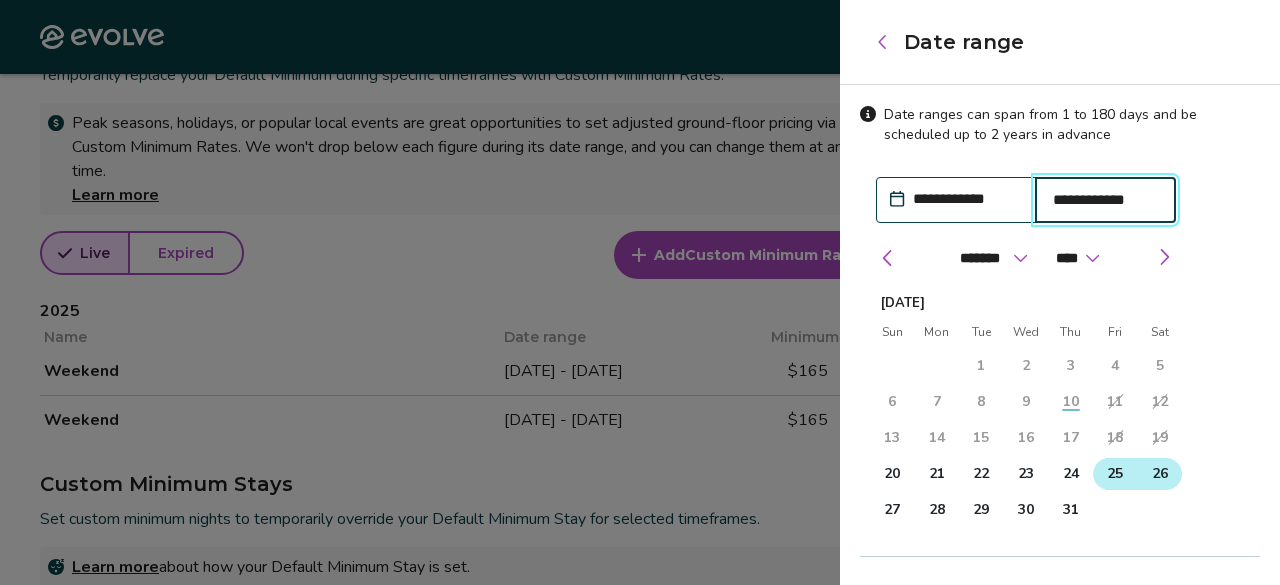 click on "26" at bounding box center [1160, 474] 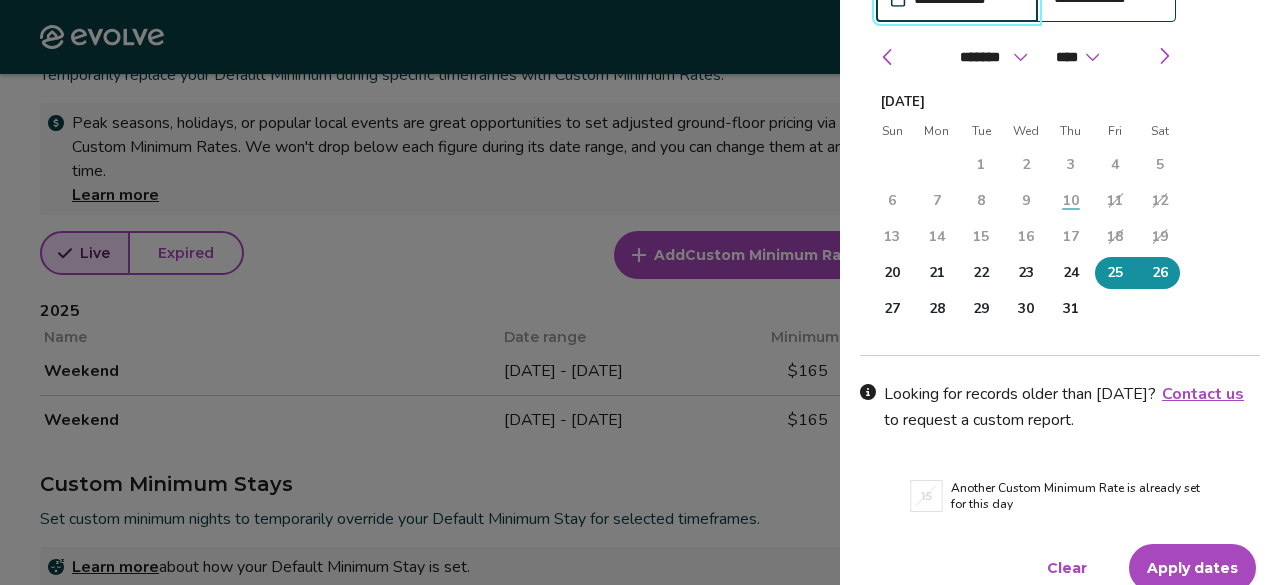 scroll, scrollTop: 209, scrollLeft: 0, axis: vertical 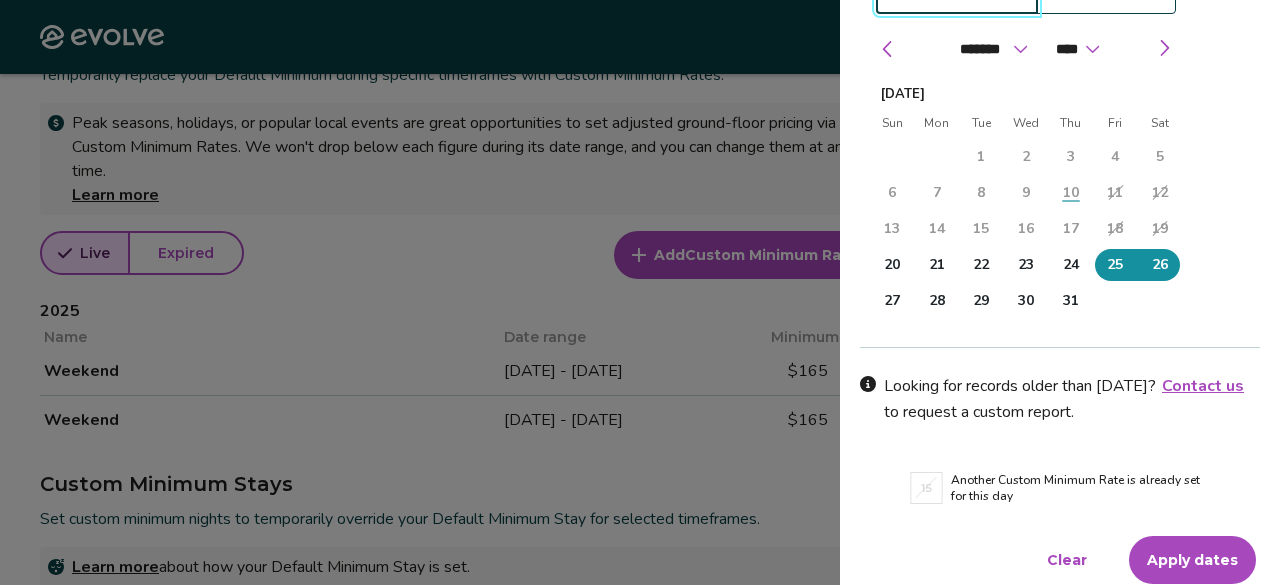 click on "Apply dates" at bounding box center (1192, 560) 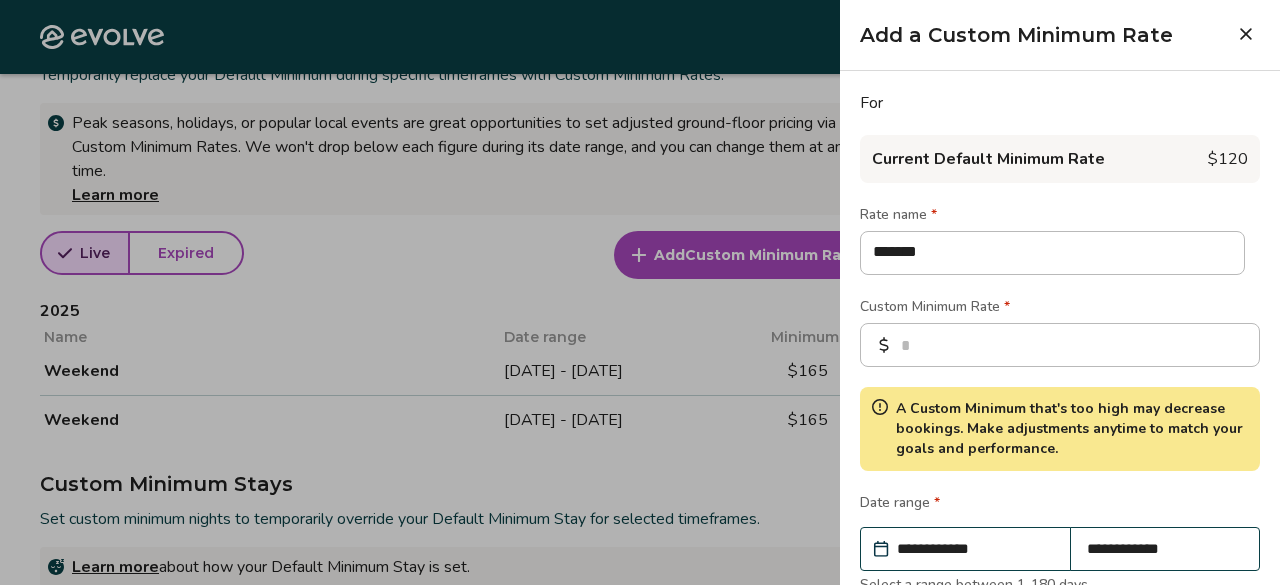 scroll, scrollTop: 178, scrollLeft: 0, axis: vertical 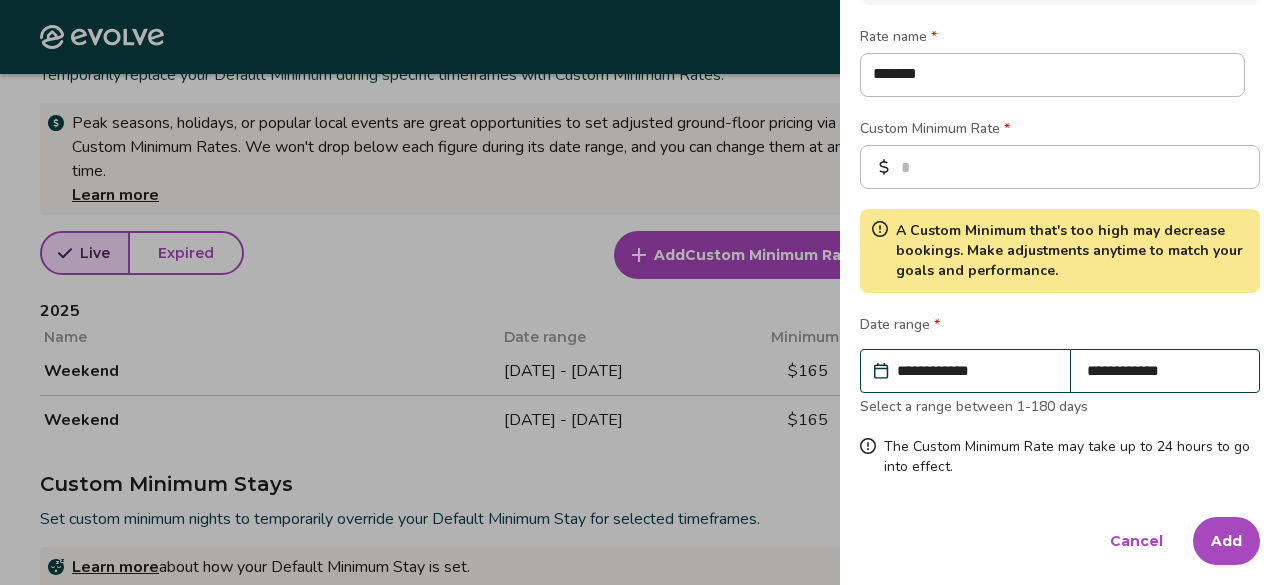 click on "Add" at bounding box center (1226, 541) 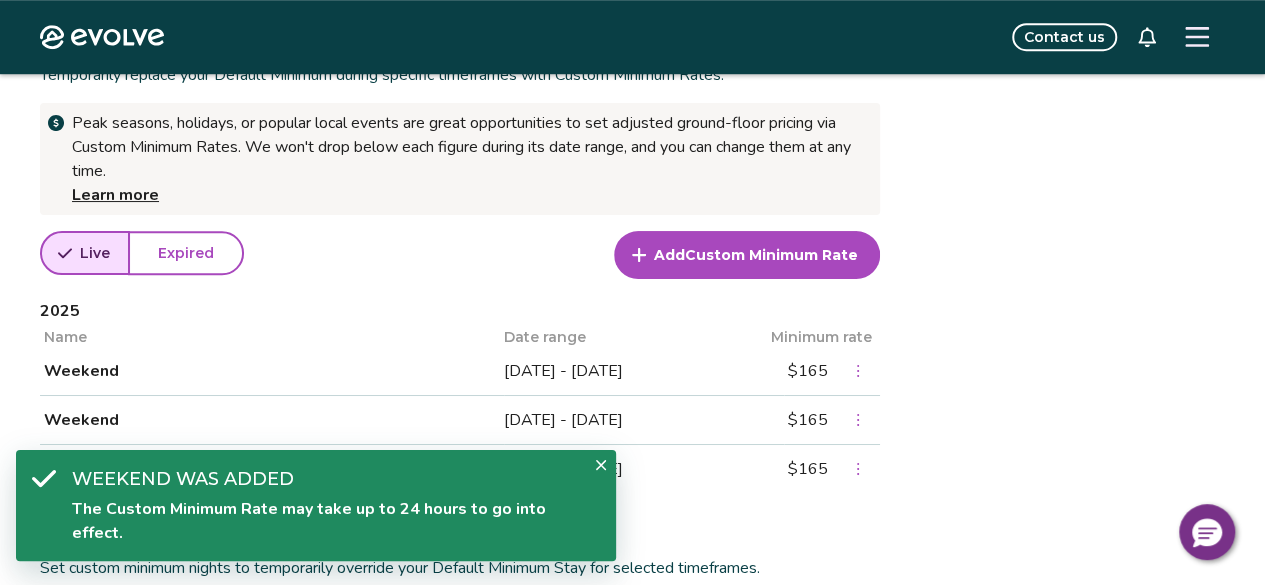 click on "Add  Custom Minimum Rate" at bounding box center [747, 255] 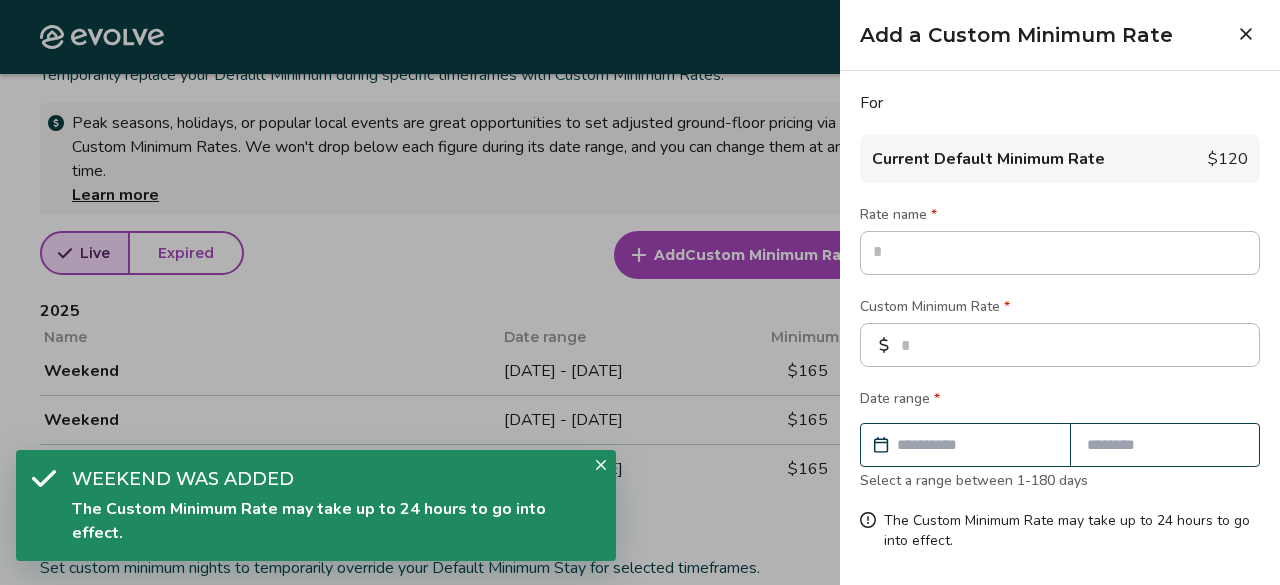 click at bounding box center (1060, 253) 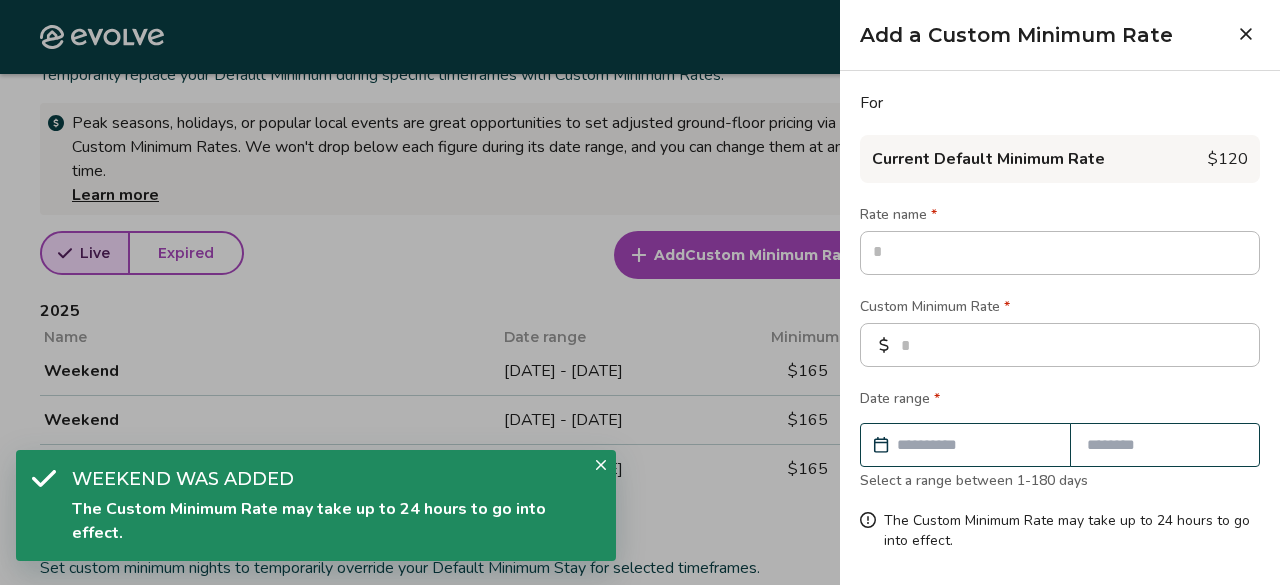 type on "*" 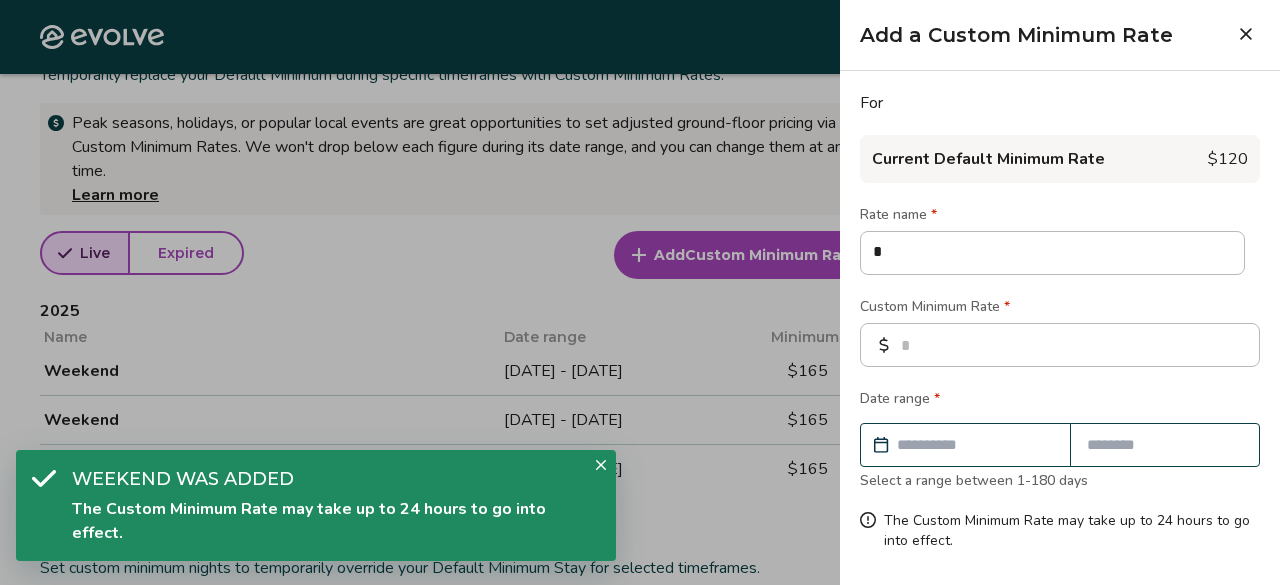 type on "*" 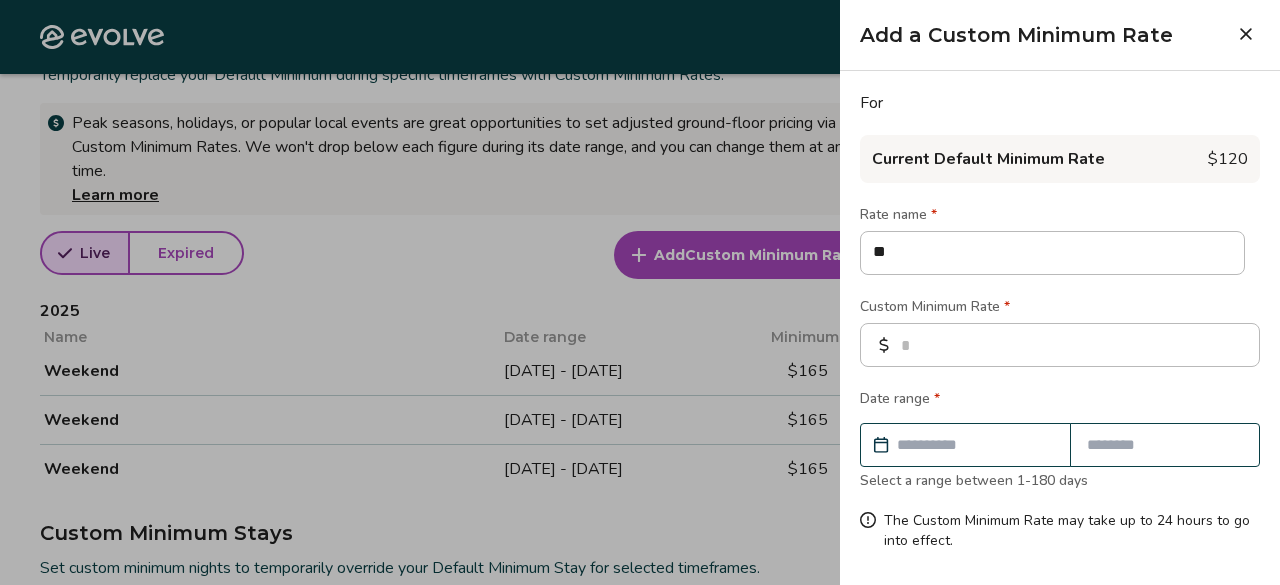 type on "*" 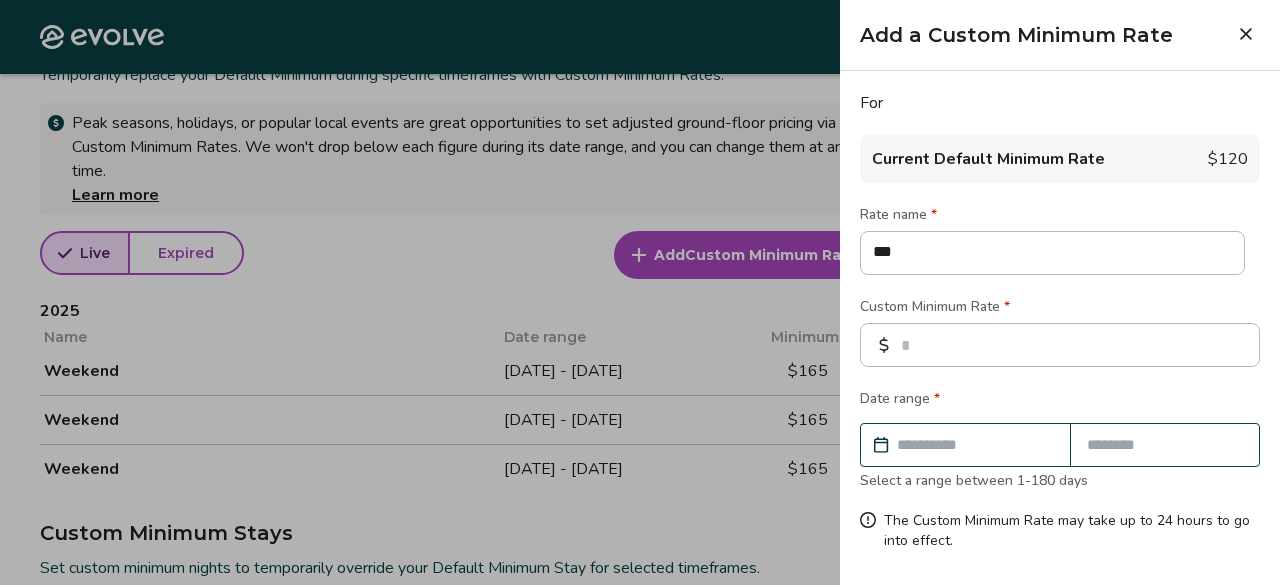 type on "*" 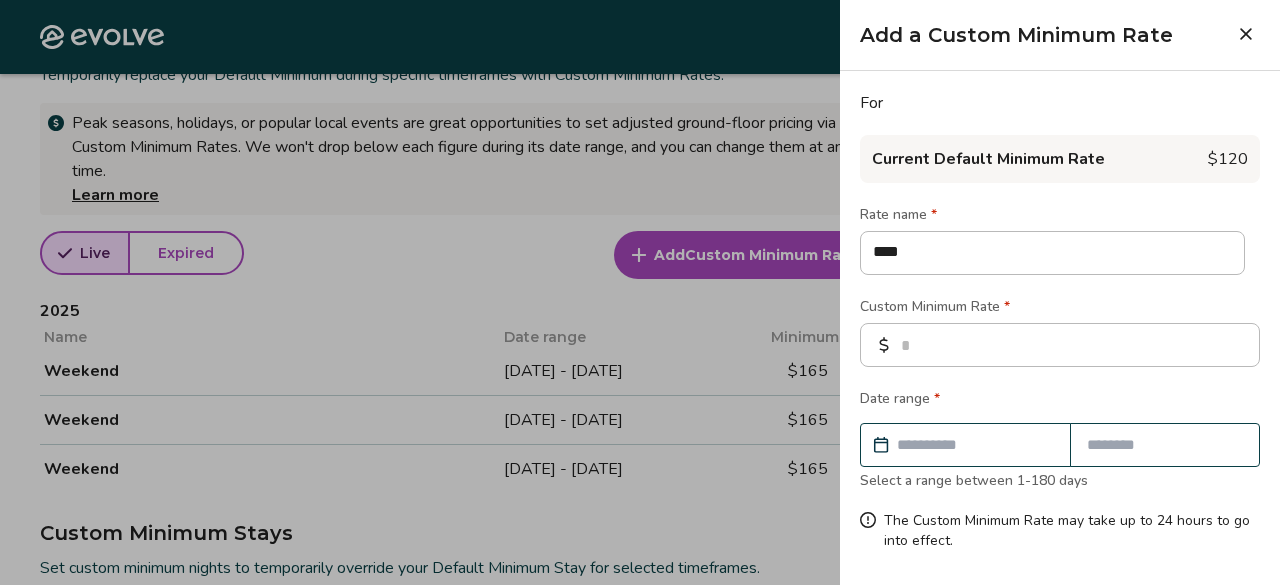 type on "*" 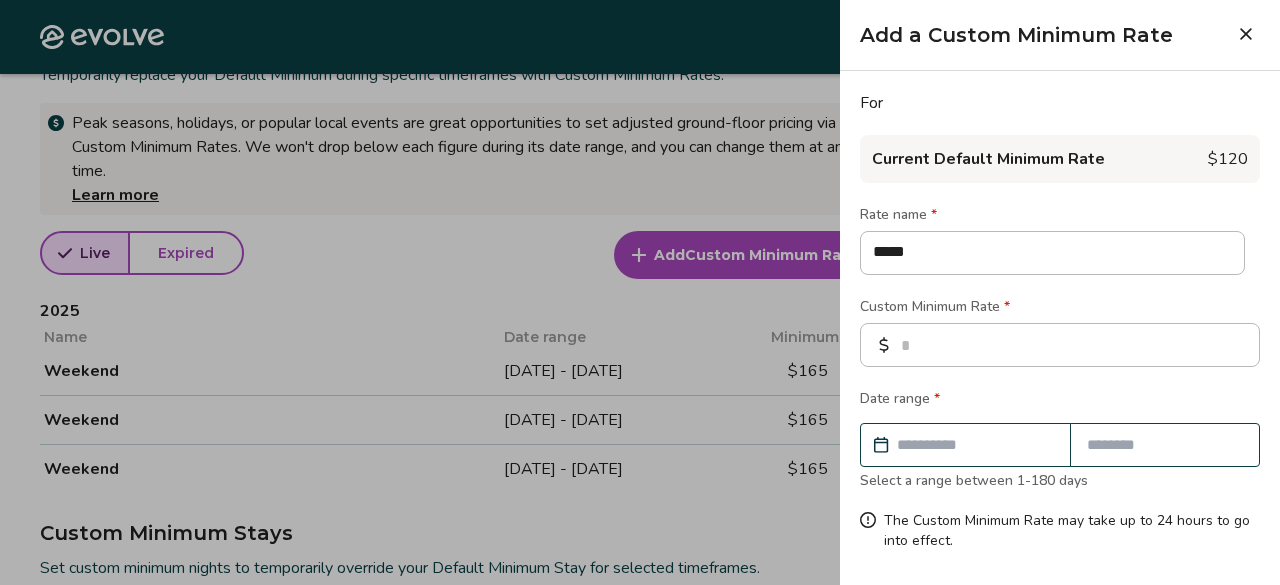 type on "*" 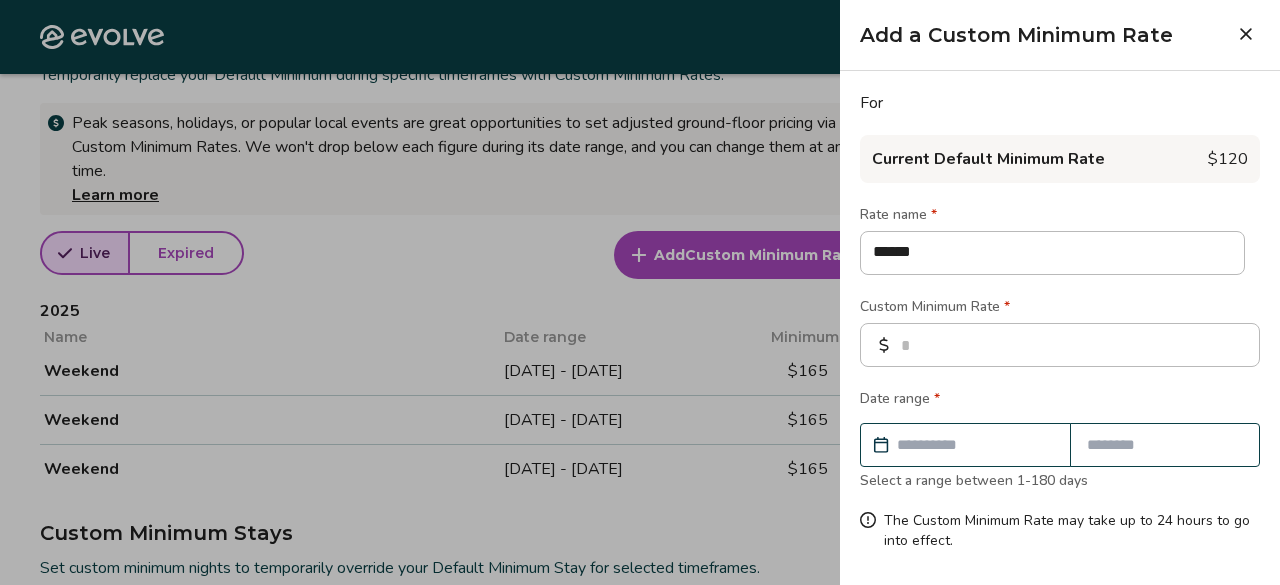 type on "*" 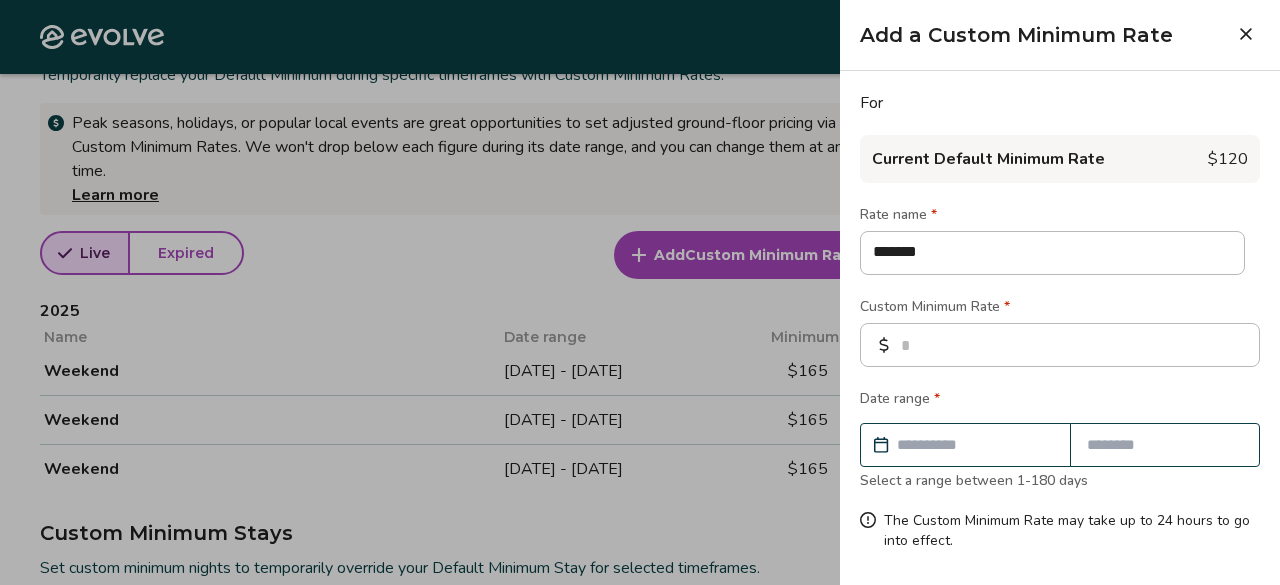 type on "*" 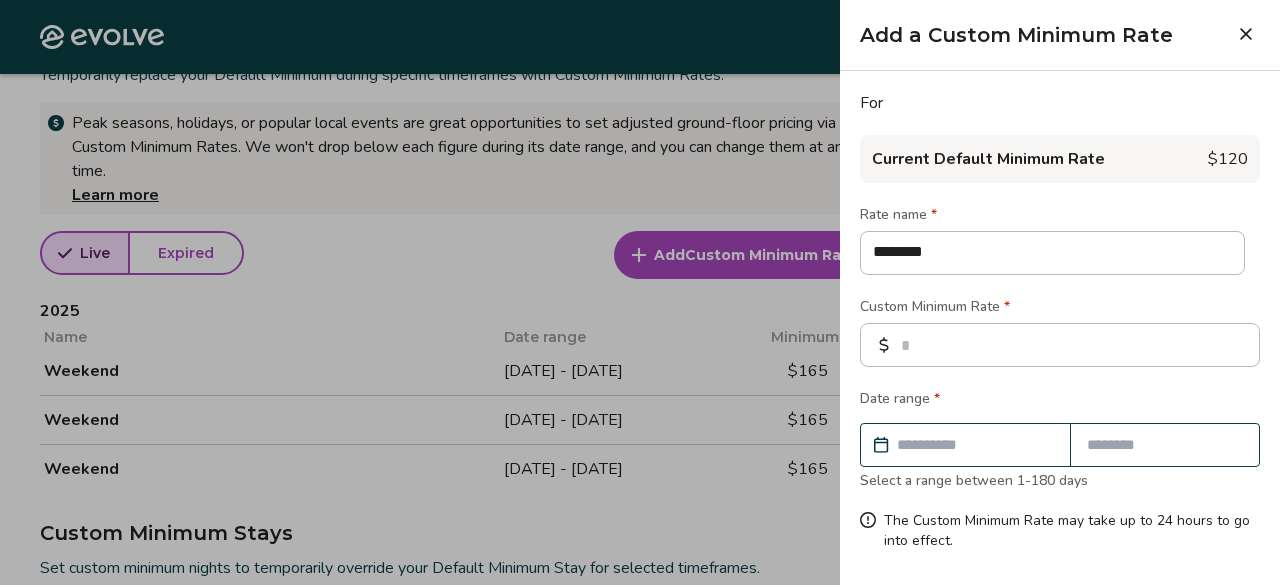 type on "********" 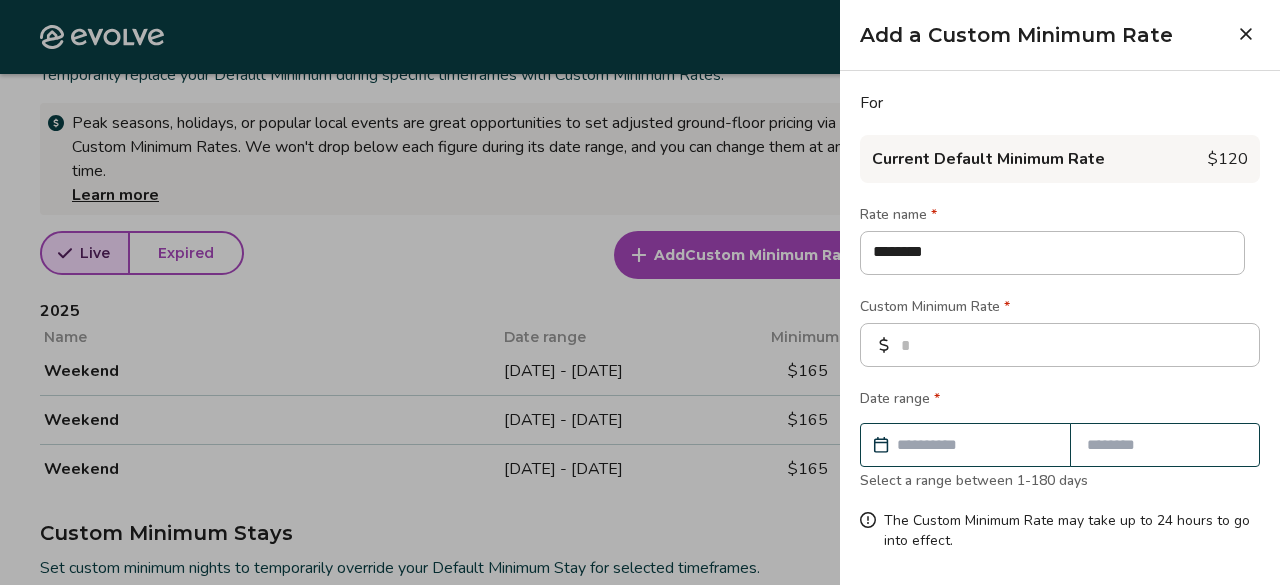 click at bounding box center [975, 445] 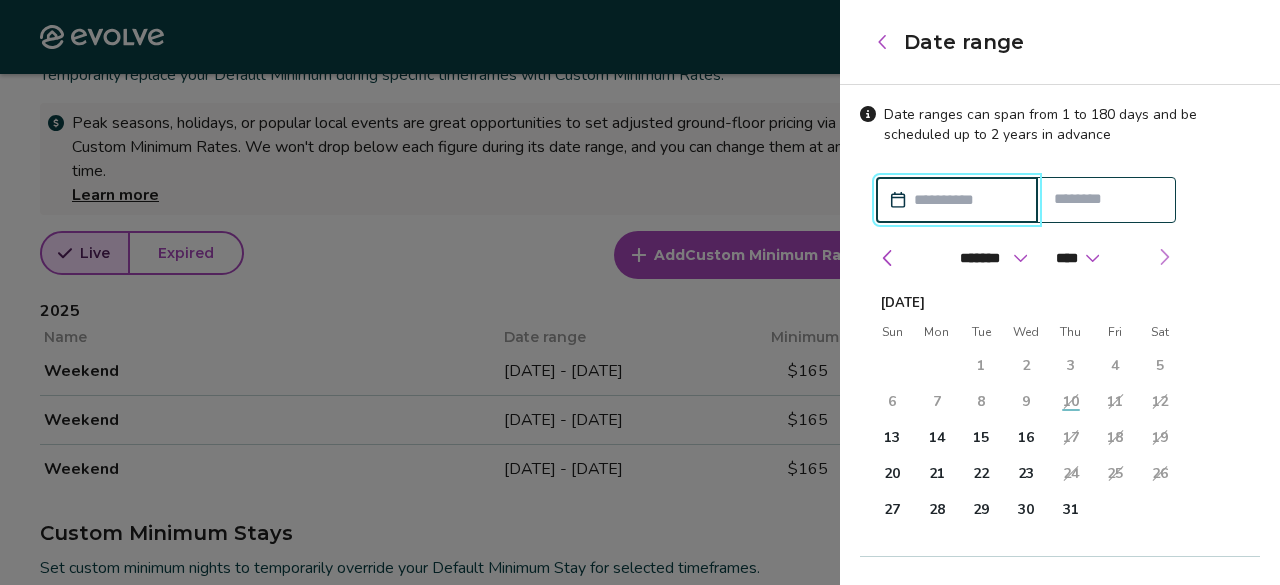 click at bounding box center (1164, 257) 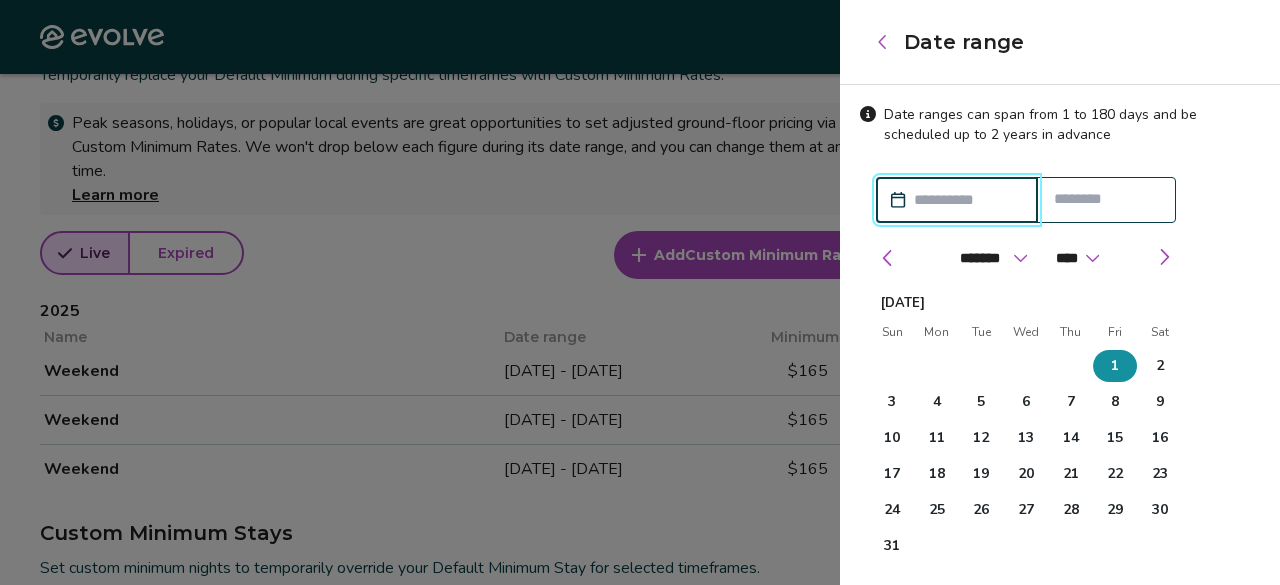 click on "1" at bounding box center (1115, 366) 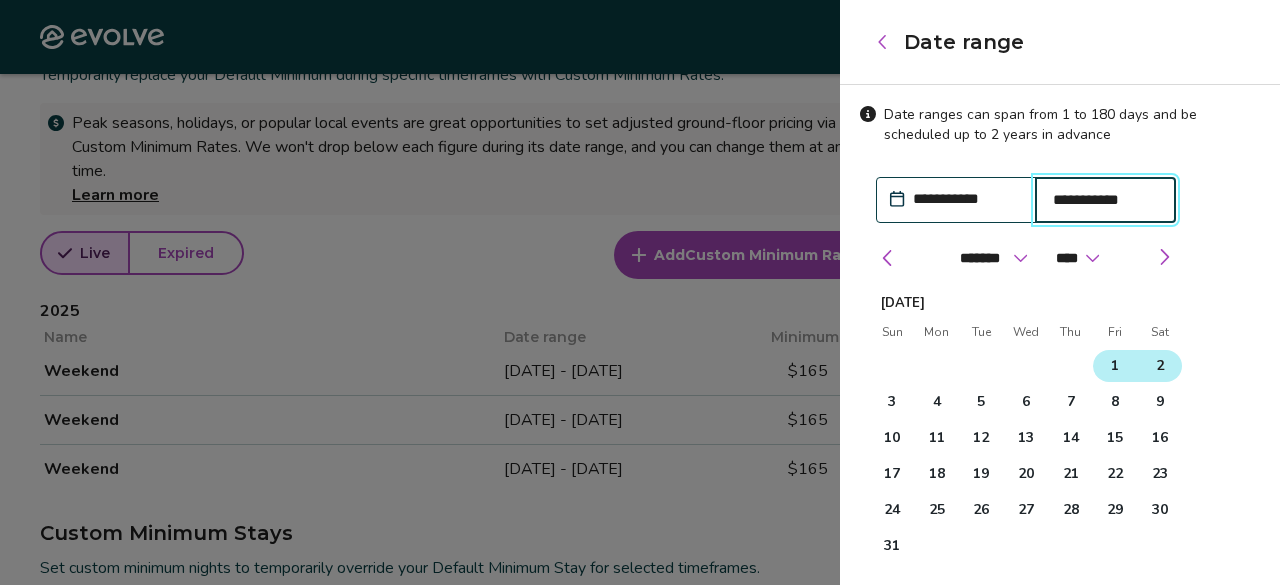 click on "2" at bounding box center [1159, 366] 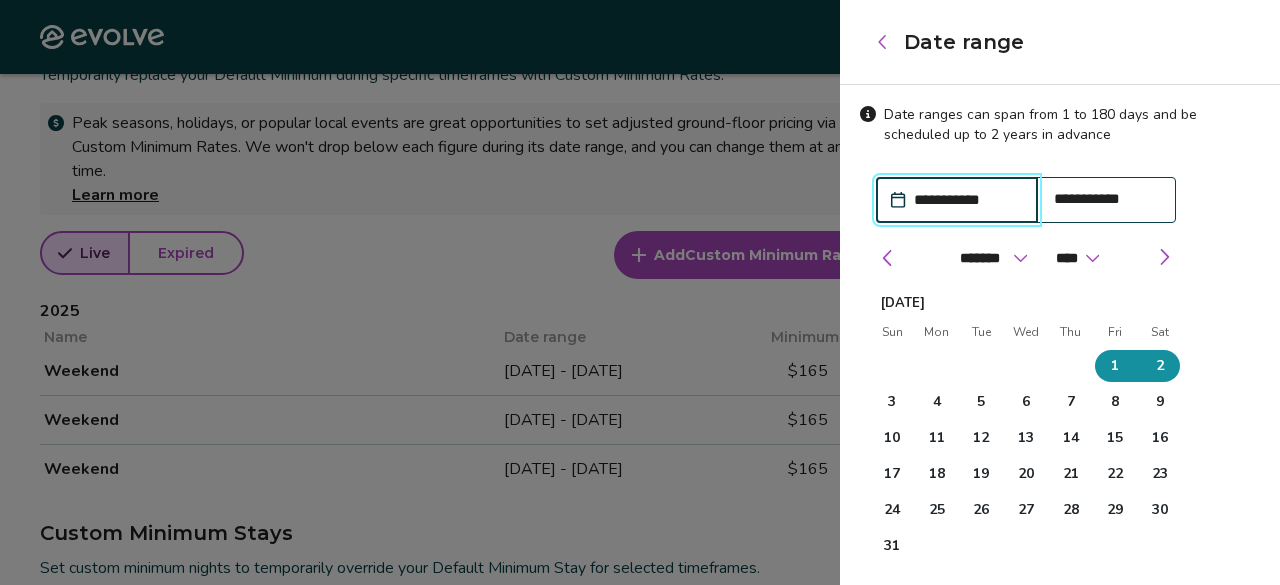 scroll, scrollTop: 254, scrollLeft: 0, axis: vertical 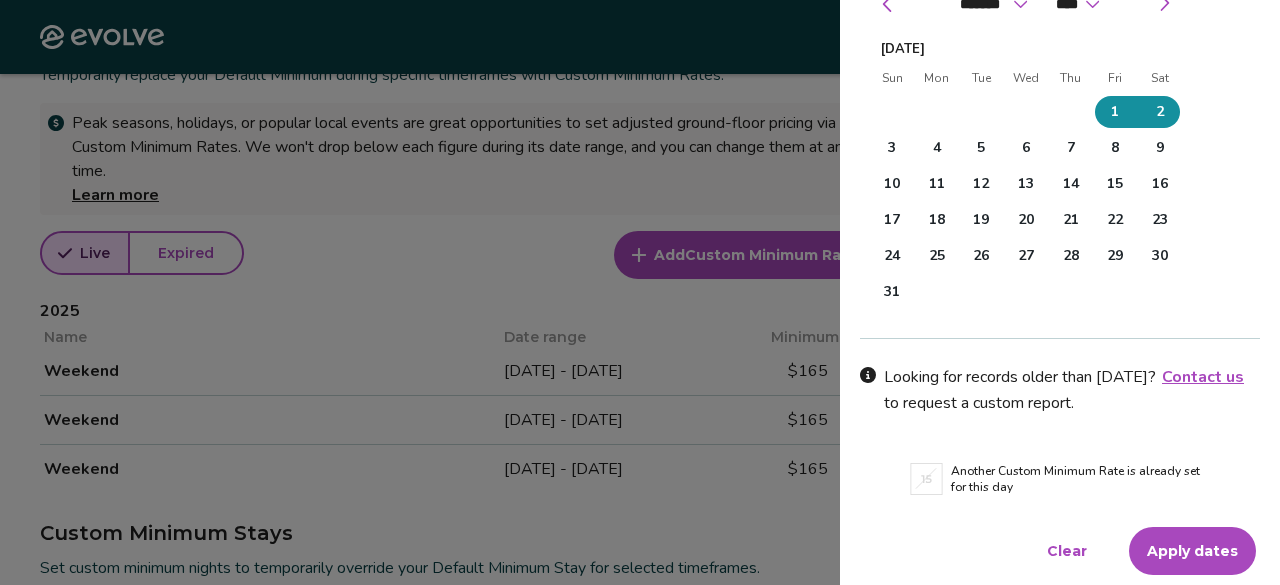 click on "Apply dates" at bounding box center (1192, 551) 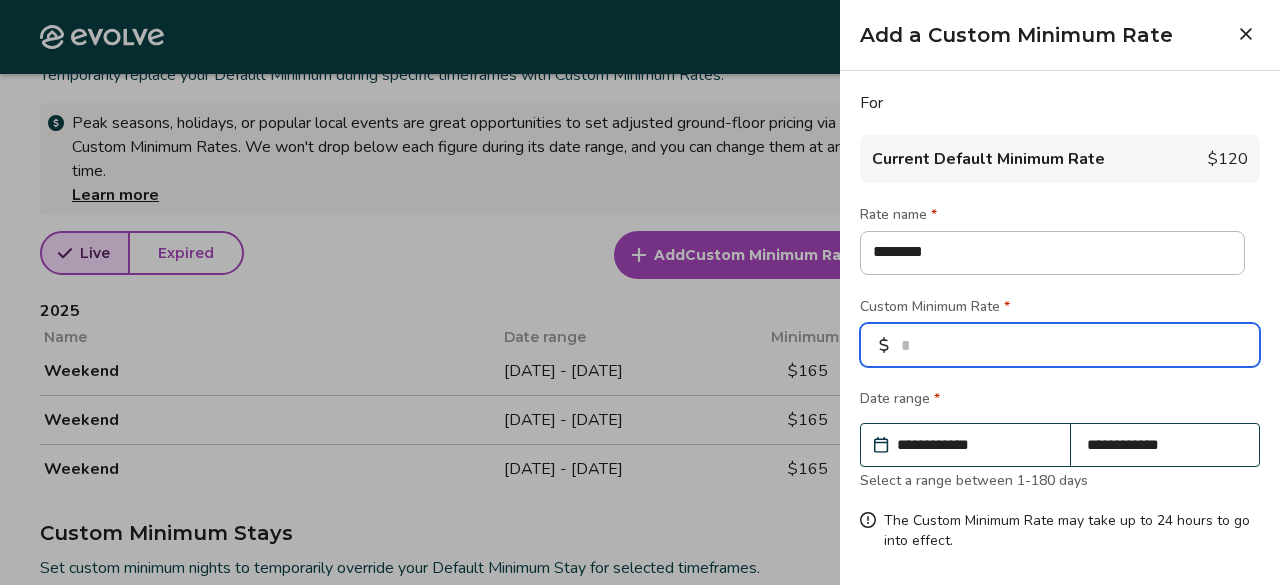 click at bounding box center (1060, 345) 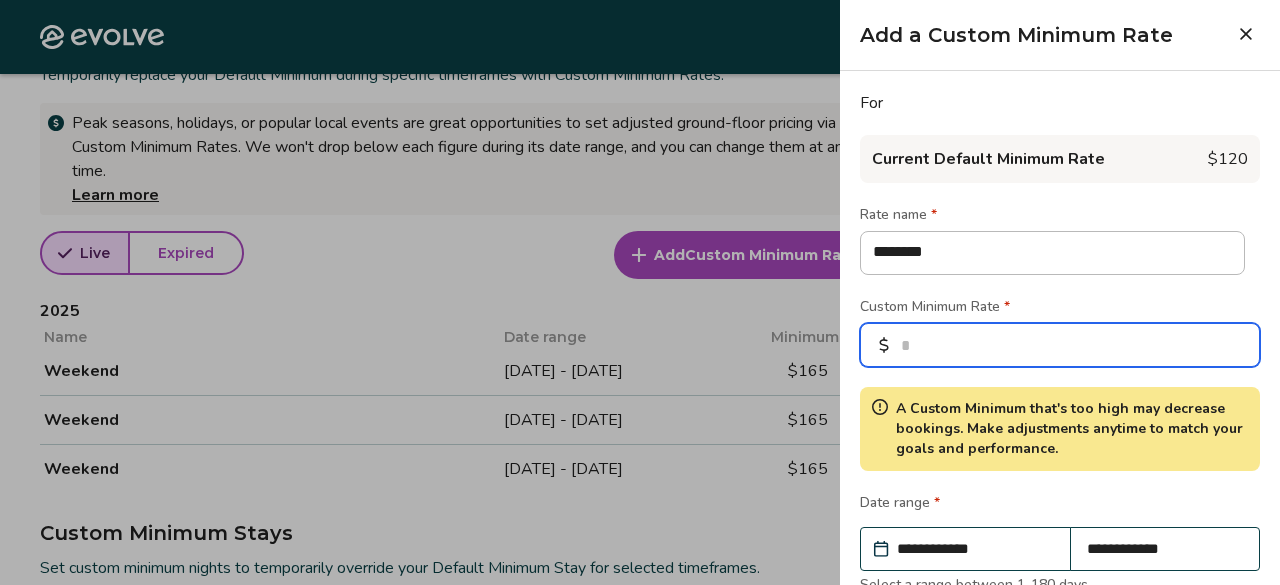 type on "***" 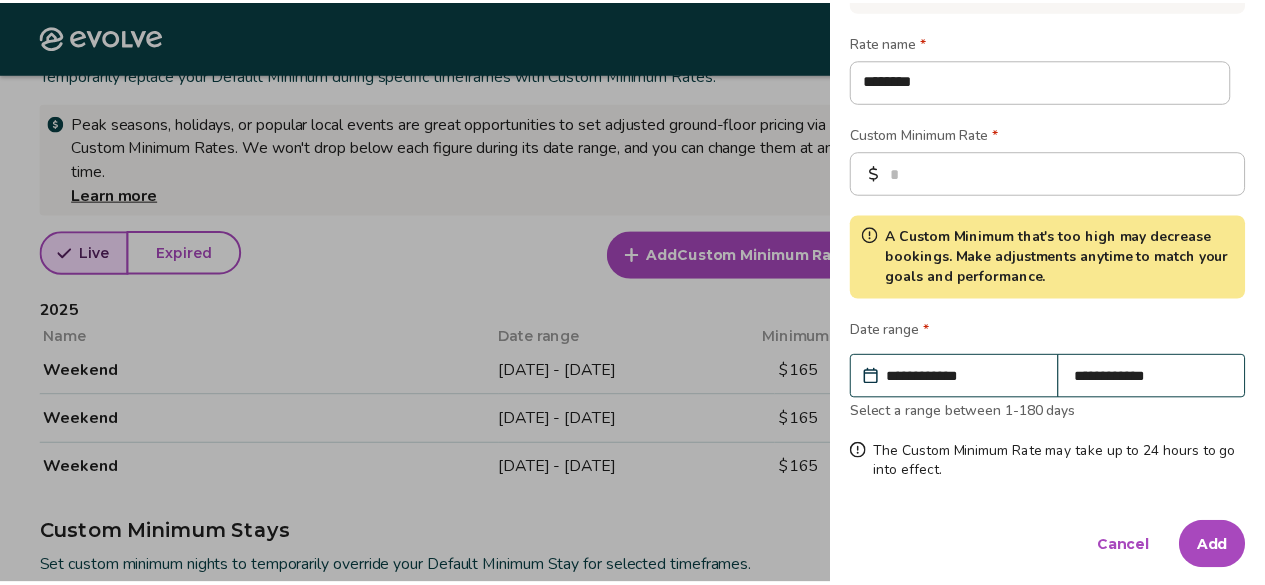 scroll, scrollTop: 178, scrollLeft: 0, axis: vertical 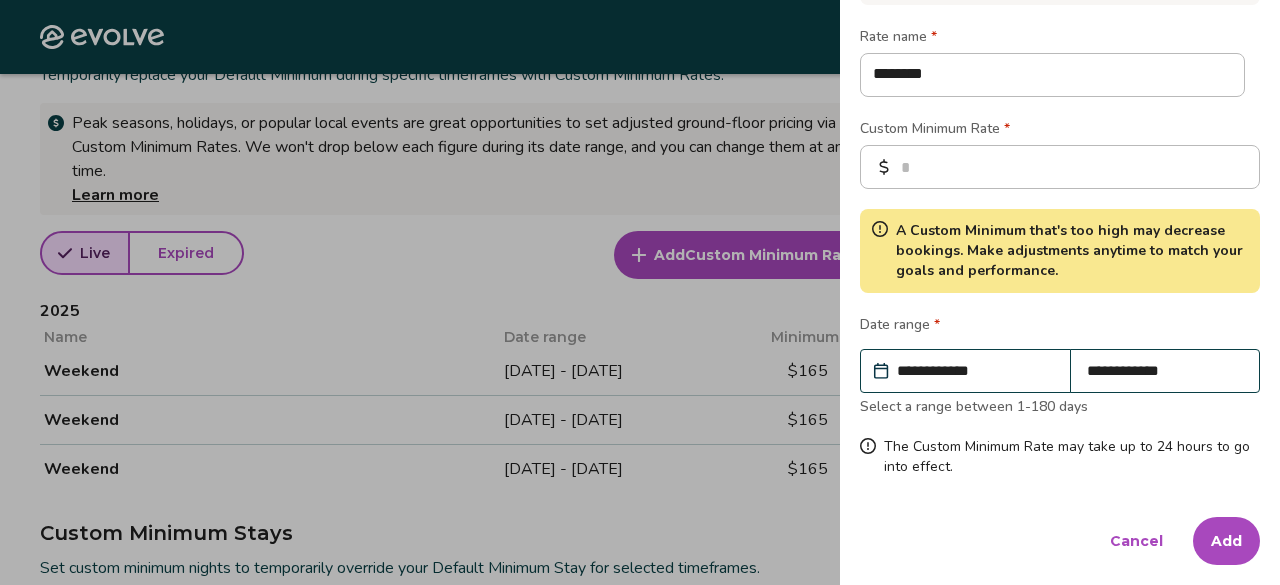 click on "Add" at bounding box center [1226, 541] 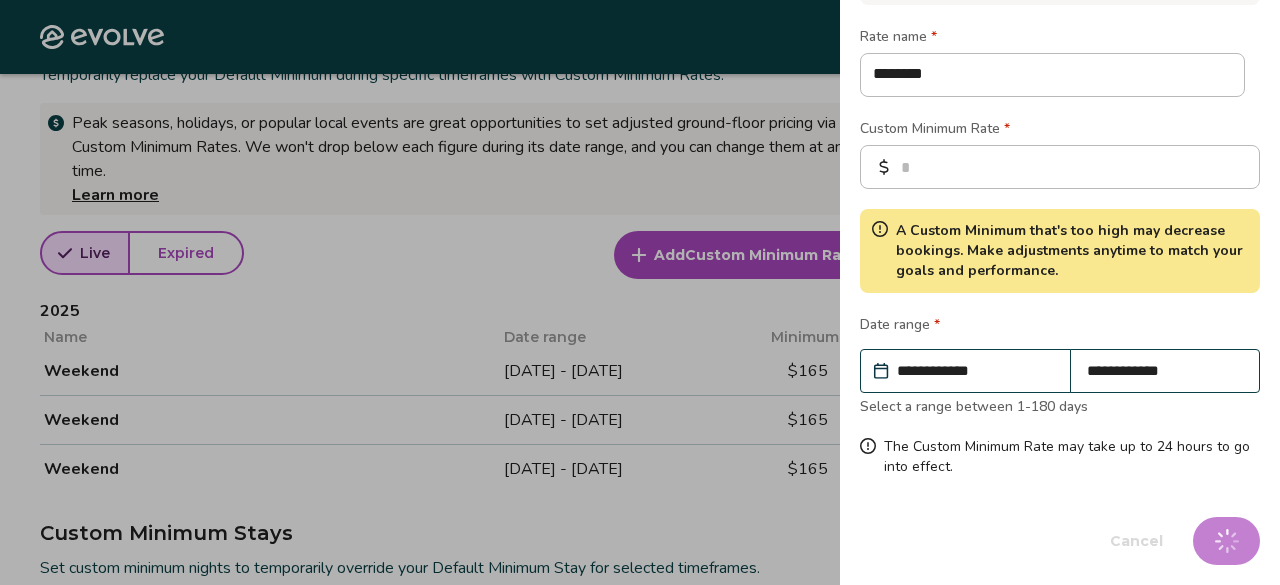 type on "*" 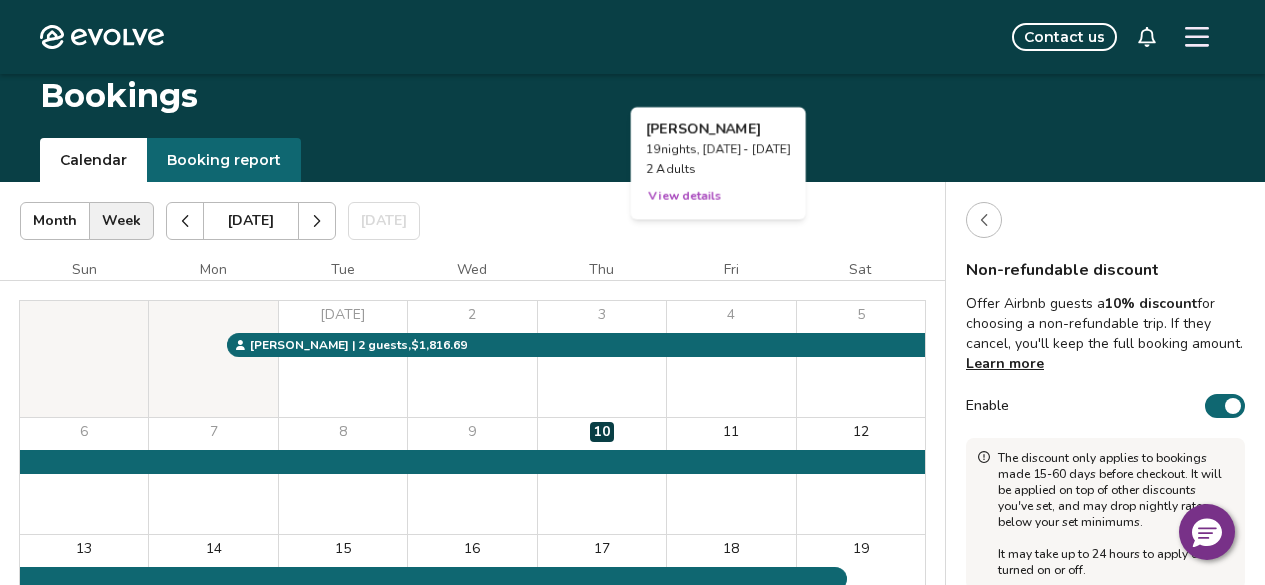 scroll, scrollTop: 276, scrollLeft: 0, axis: vertical 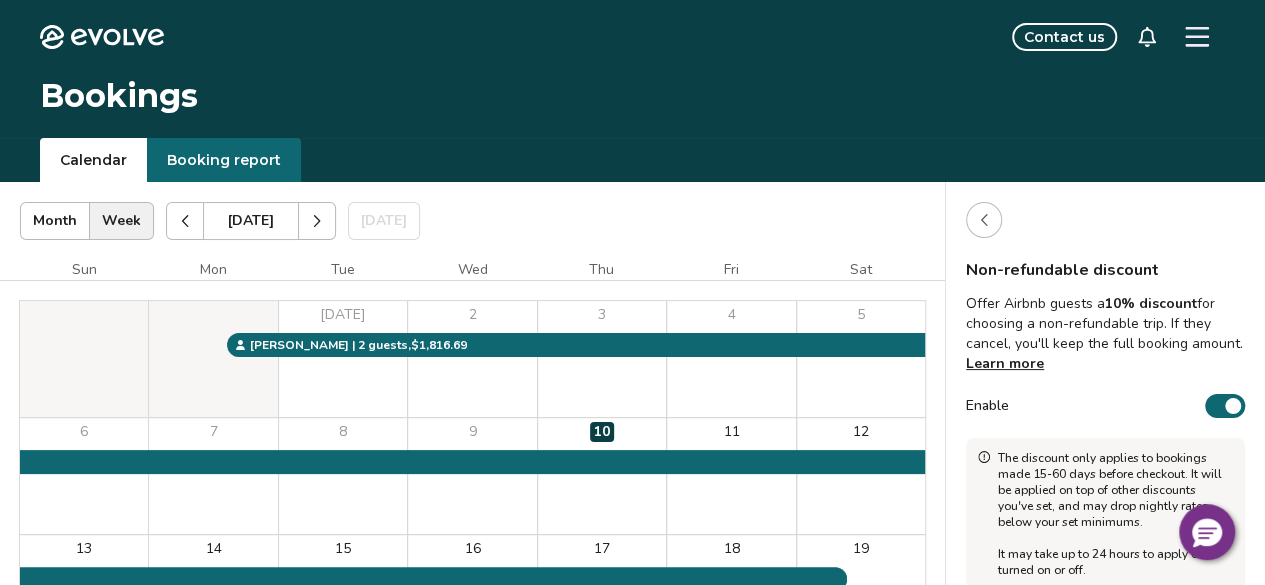 click at bounding box center [317, 221] 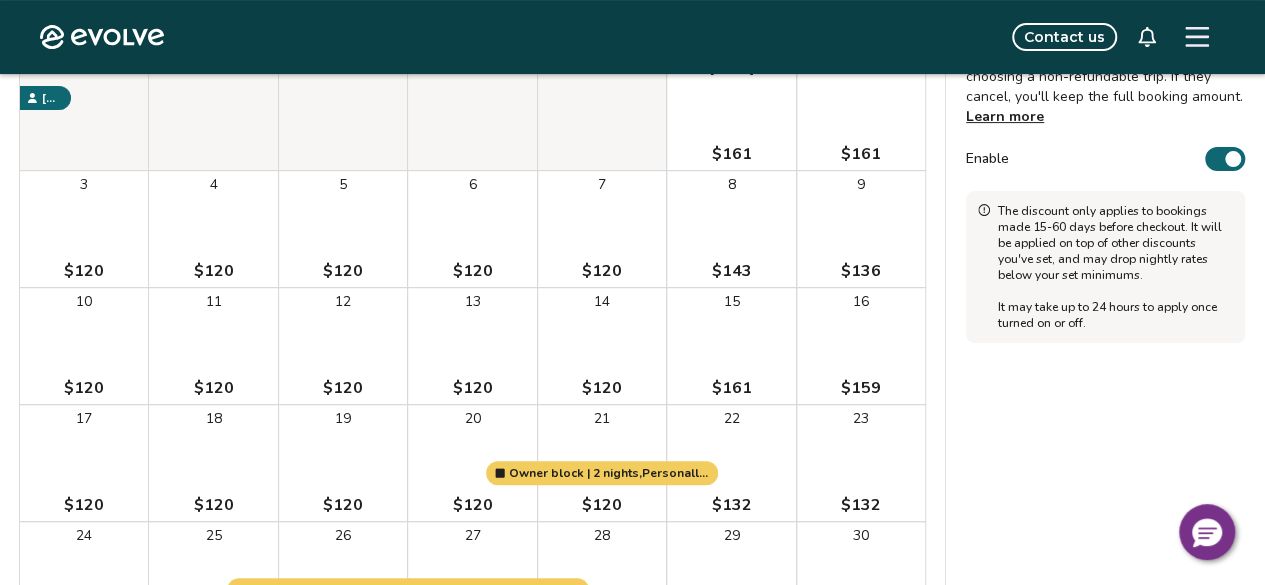 scroll, scrollTop: 256, scrollLeft: 0, axis: vertical 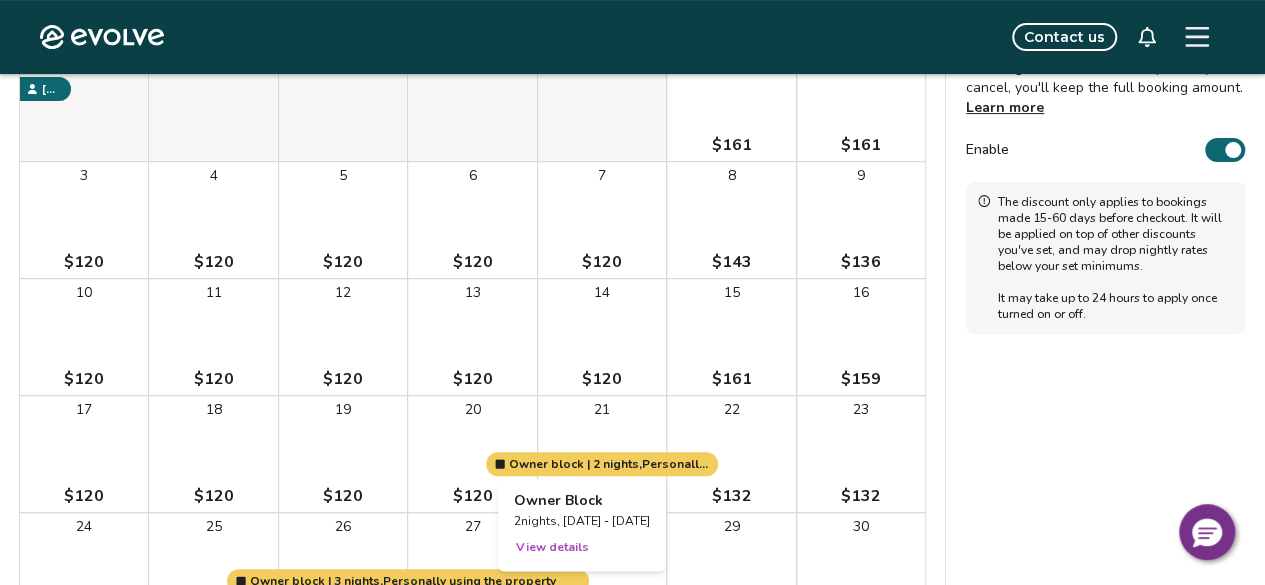 click at bounding box center (602, 454) 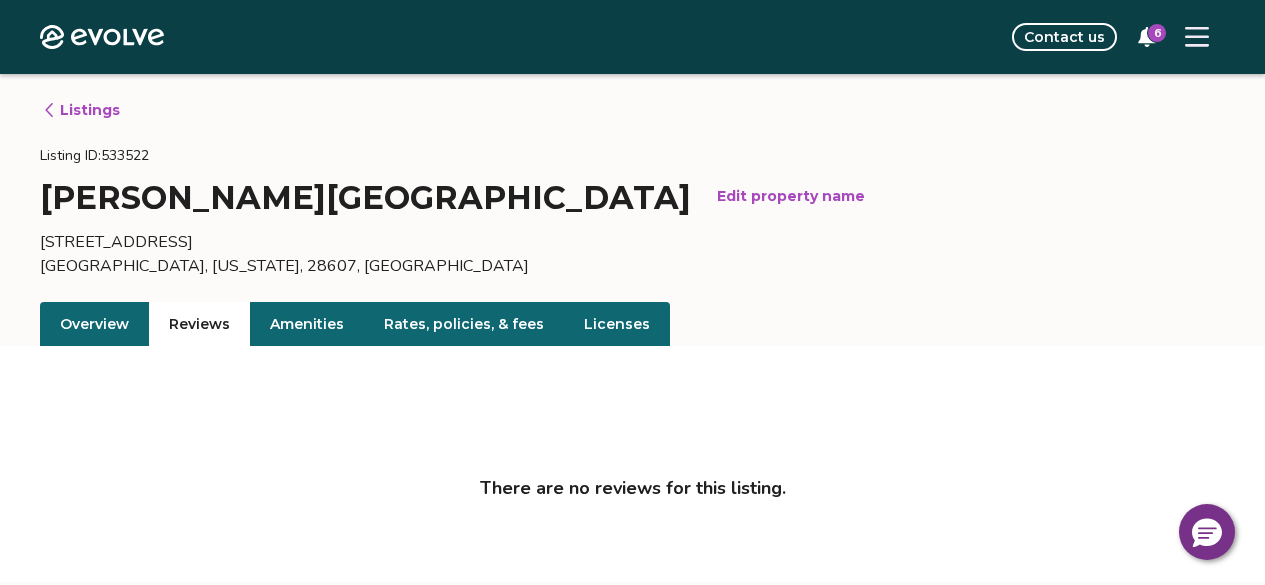scroll, scrollTop: 86, scrollLeft: 0, axis: vertical 